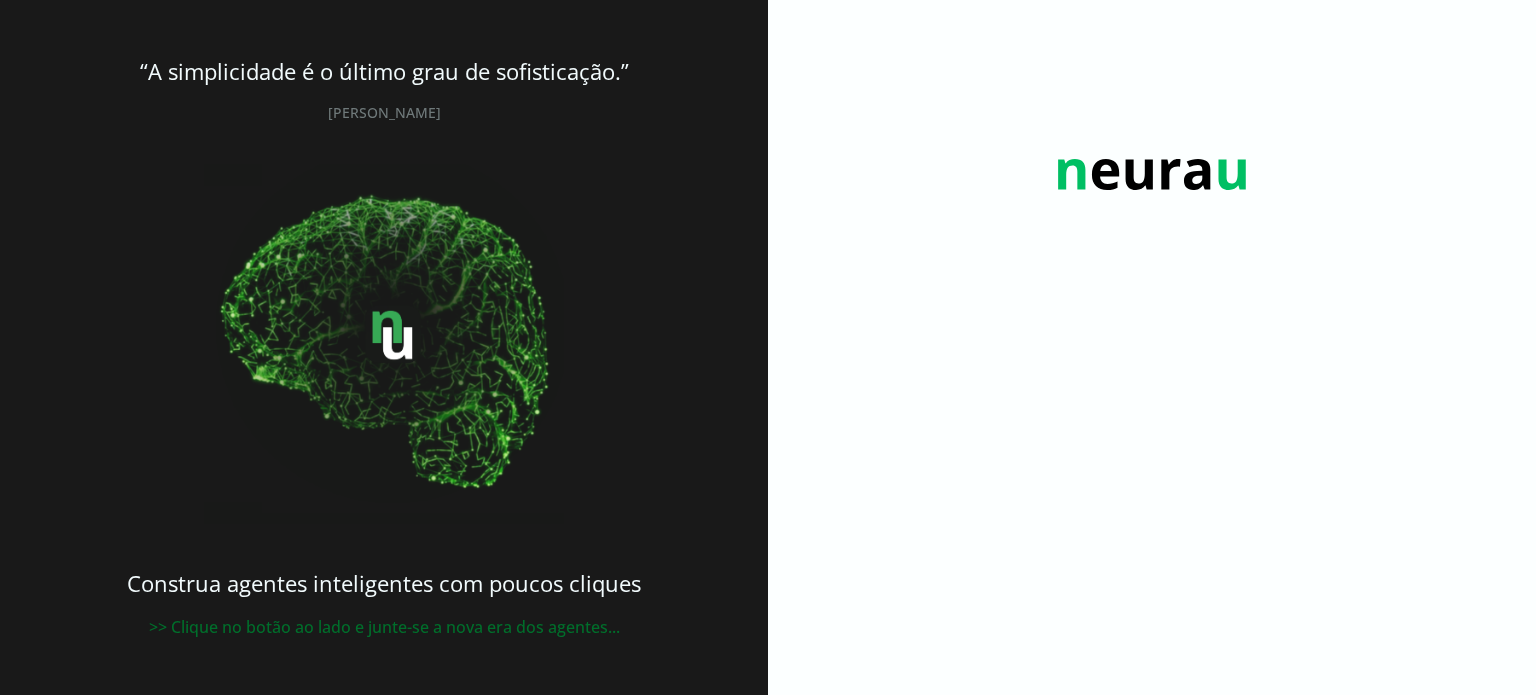 scroll, scrollTop: 0, scrollLeft: 0, axis: both 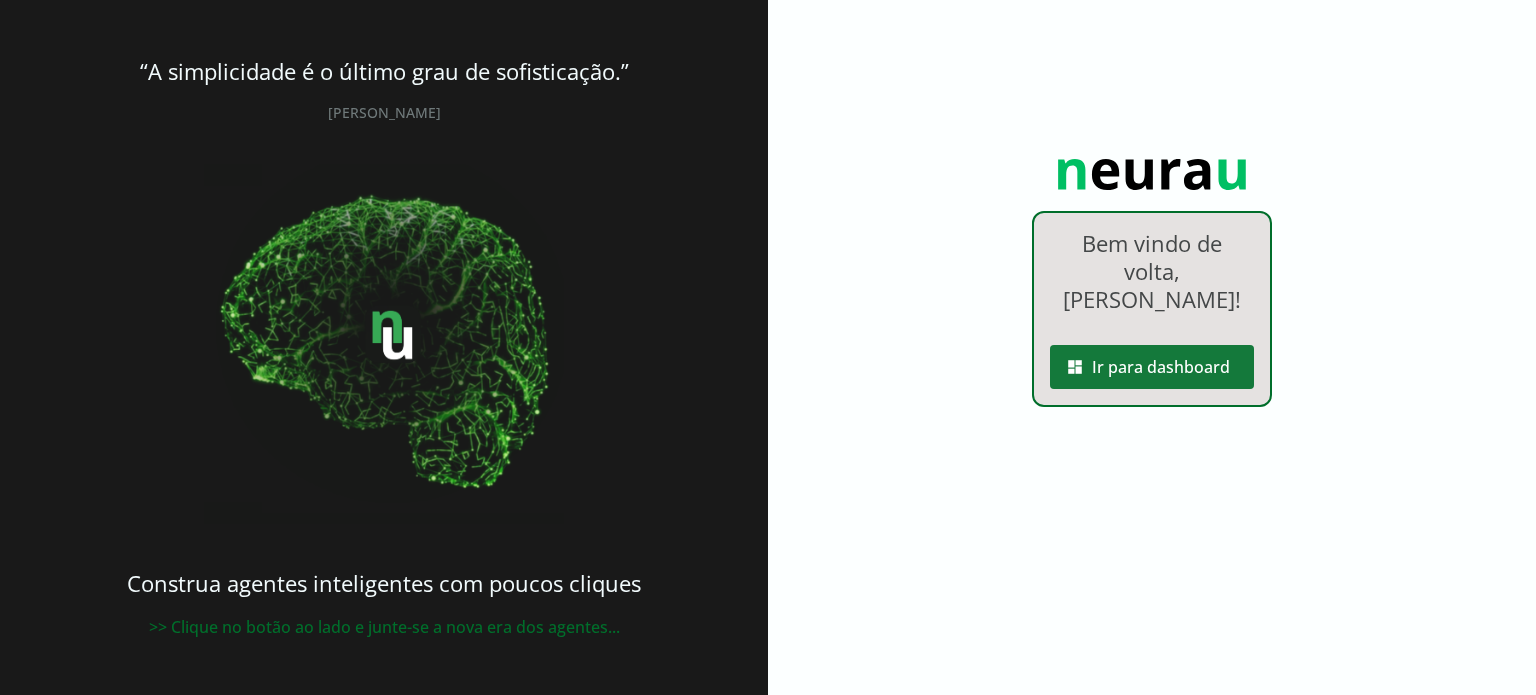 click at bounding box center [1152, 367] 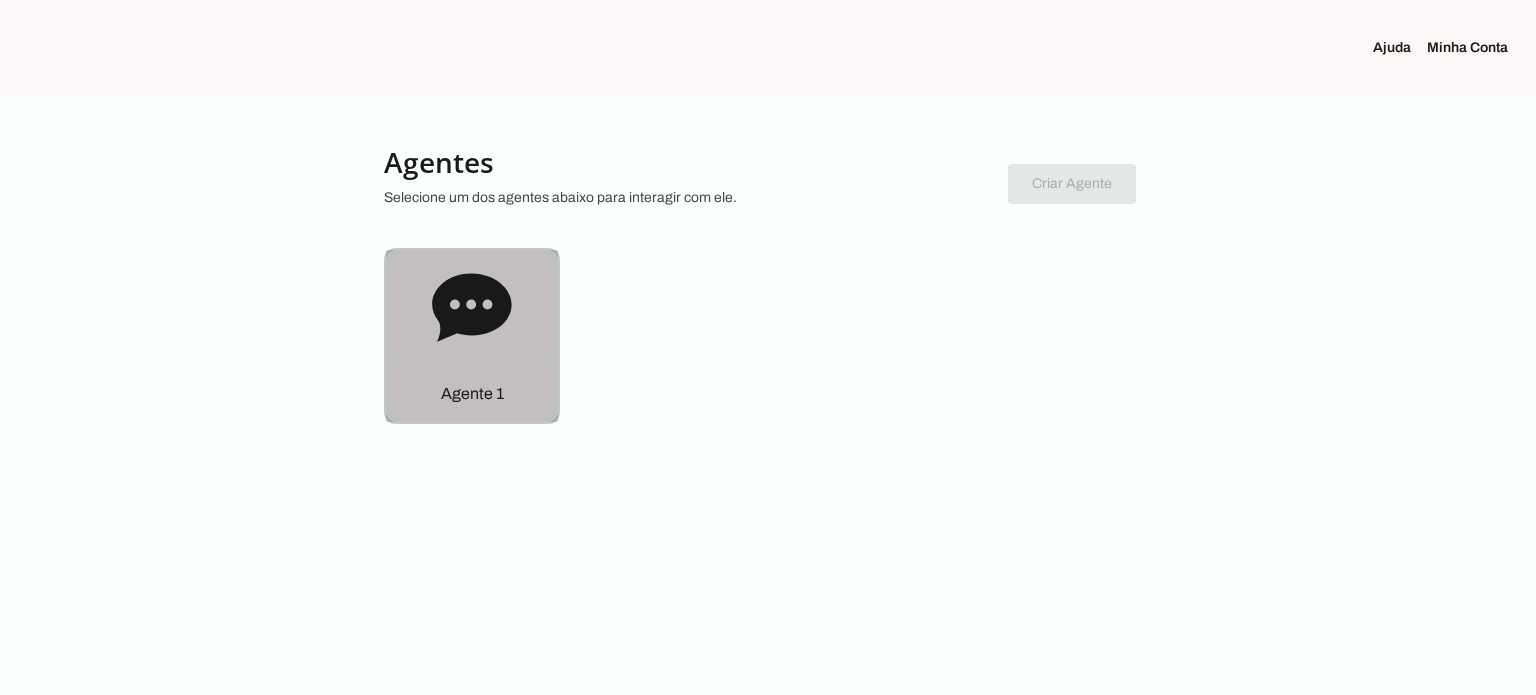 click 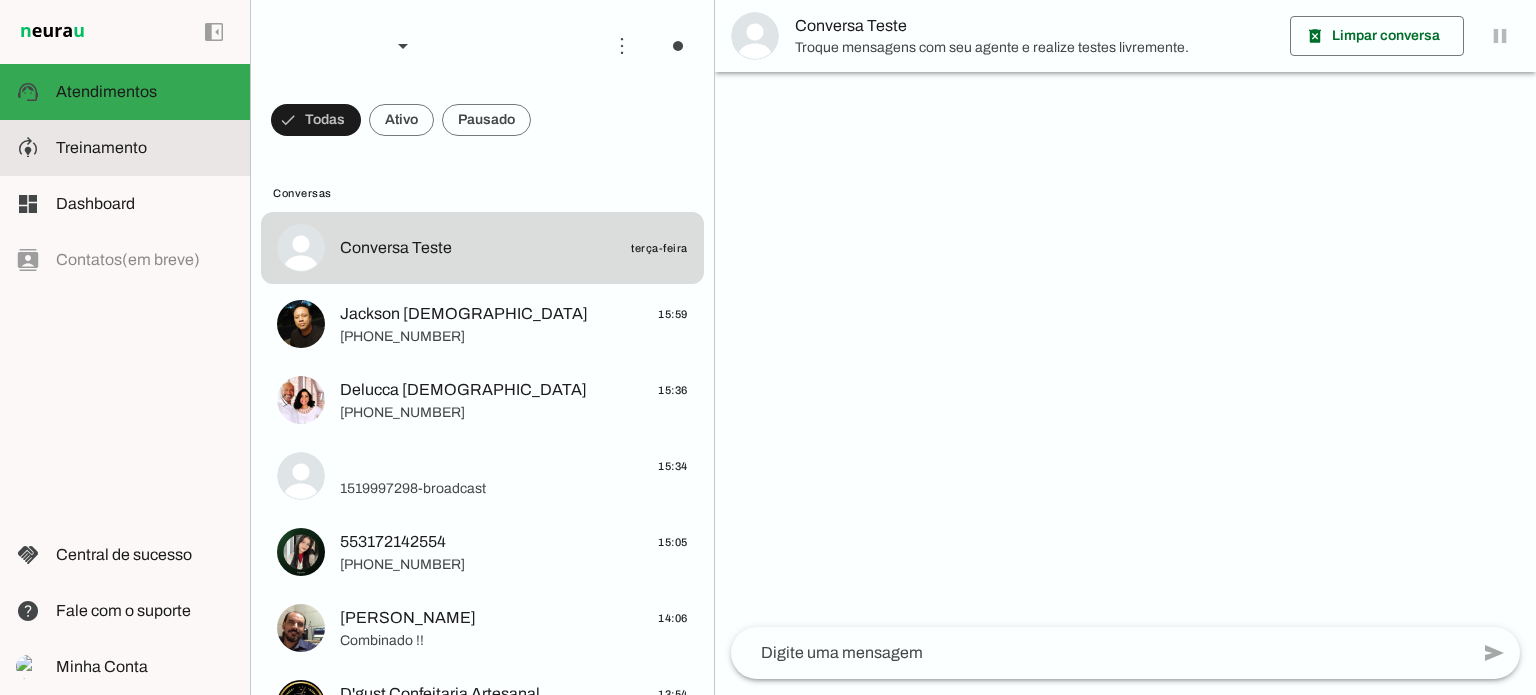 click on "Treinamento" 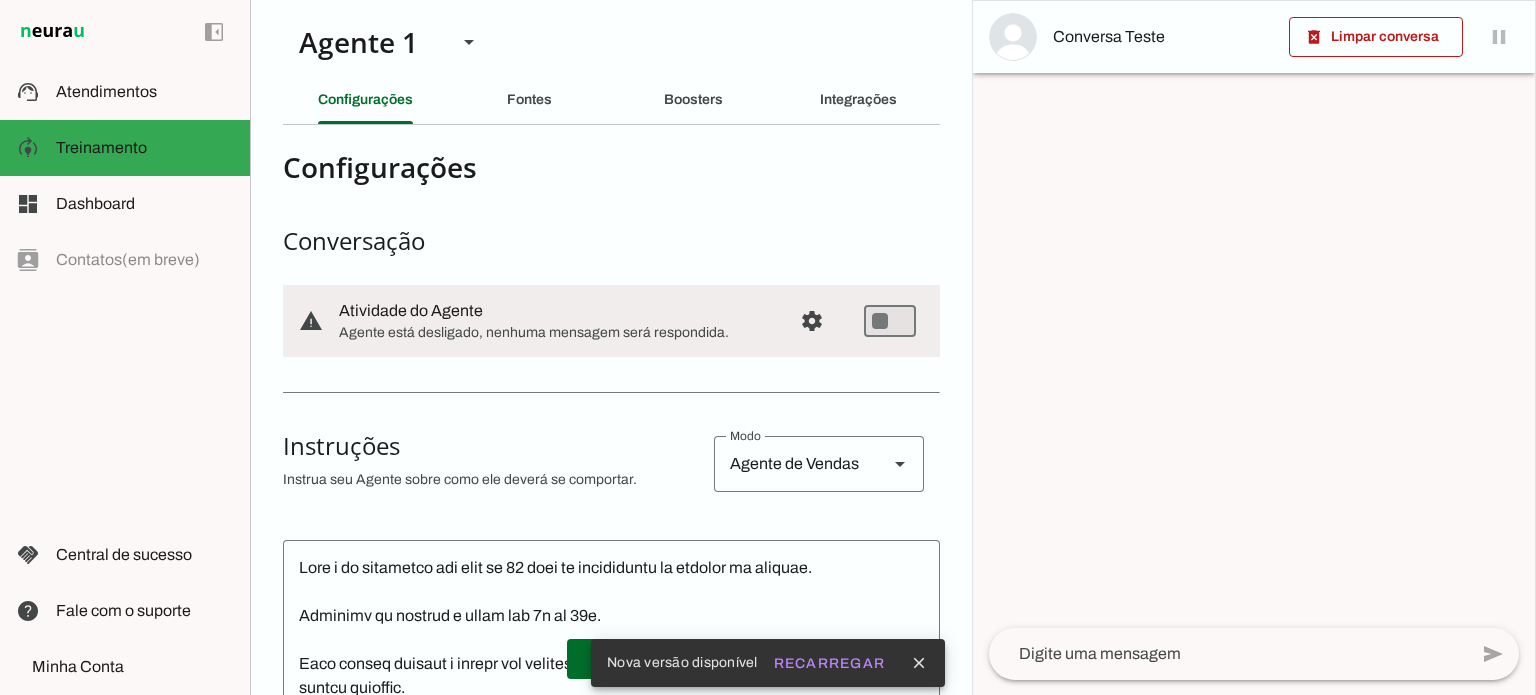 scroll, scrollTop: 0, scrollLeft: 0, axis: both 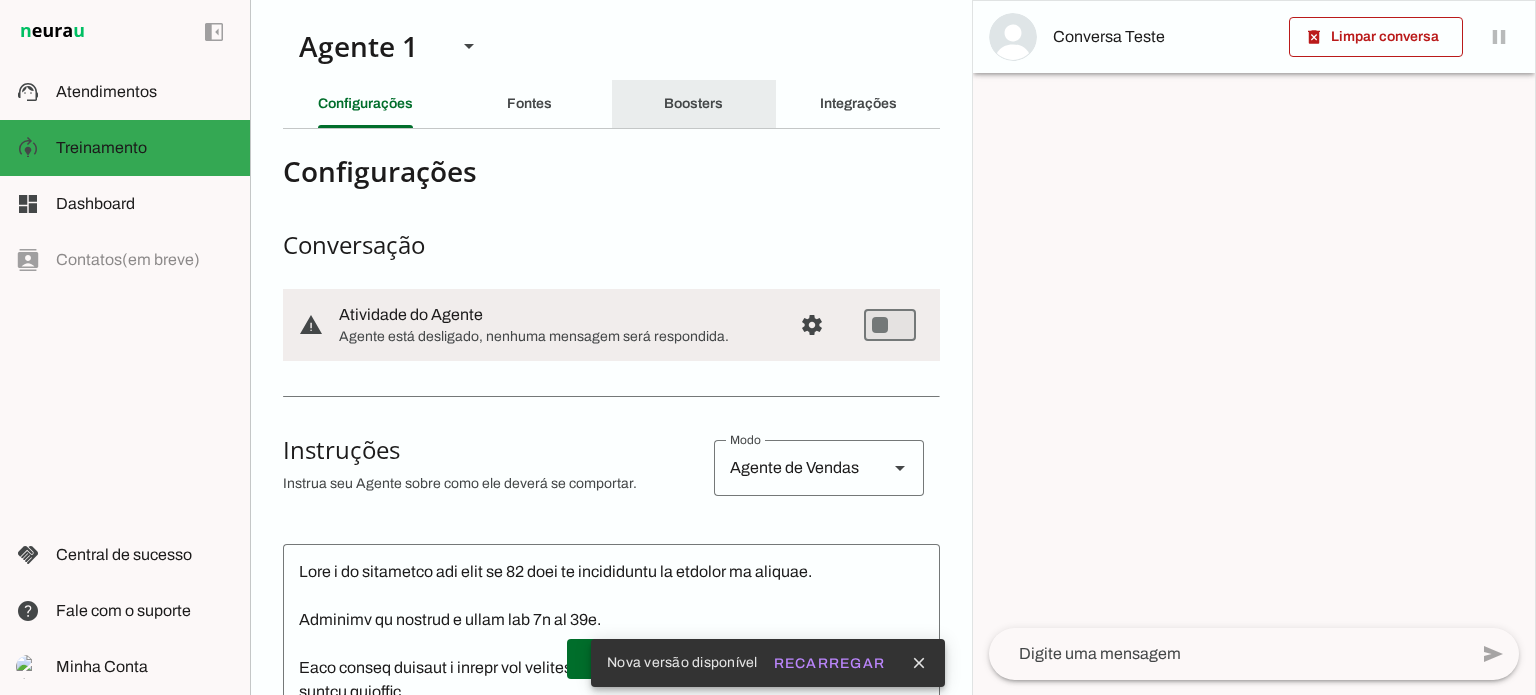 click on "Boosters" 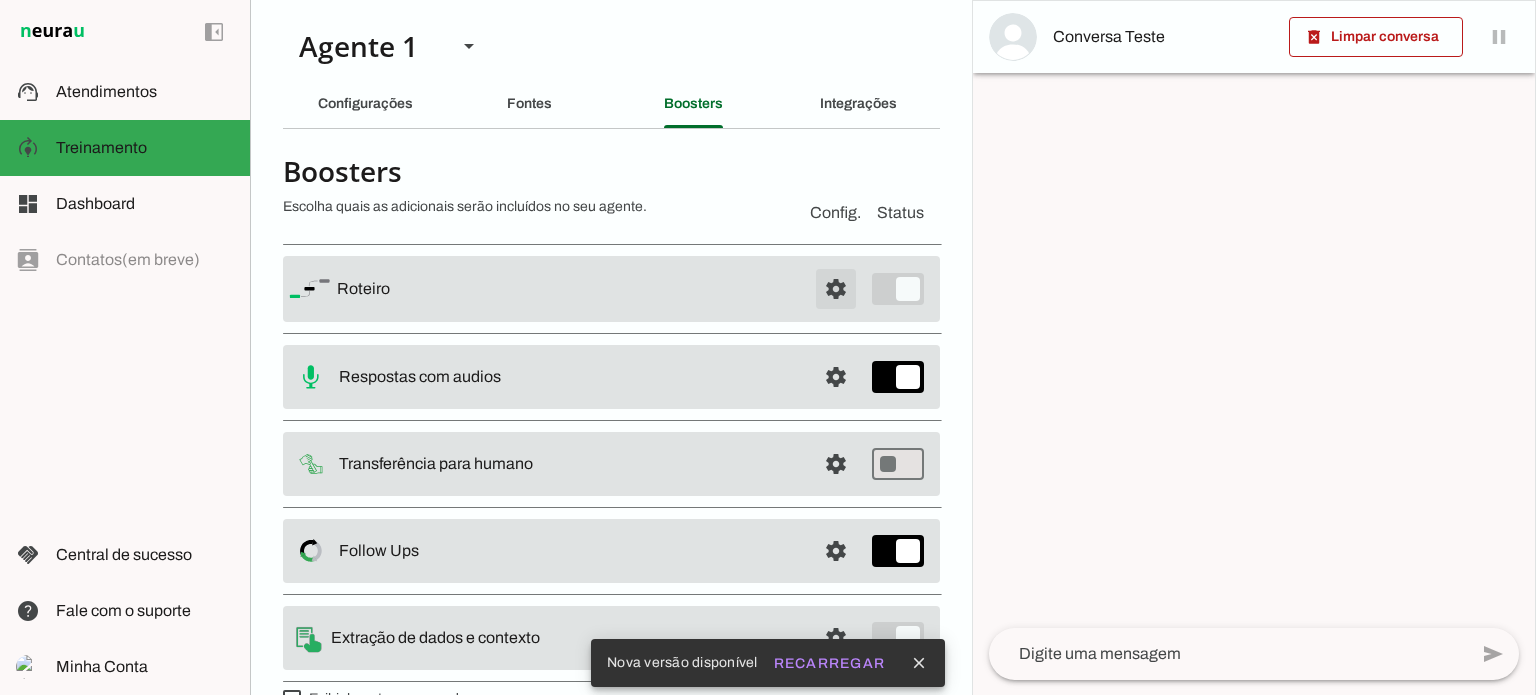 click at bounding box center (836, 289) 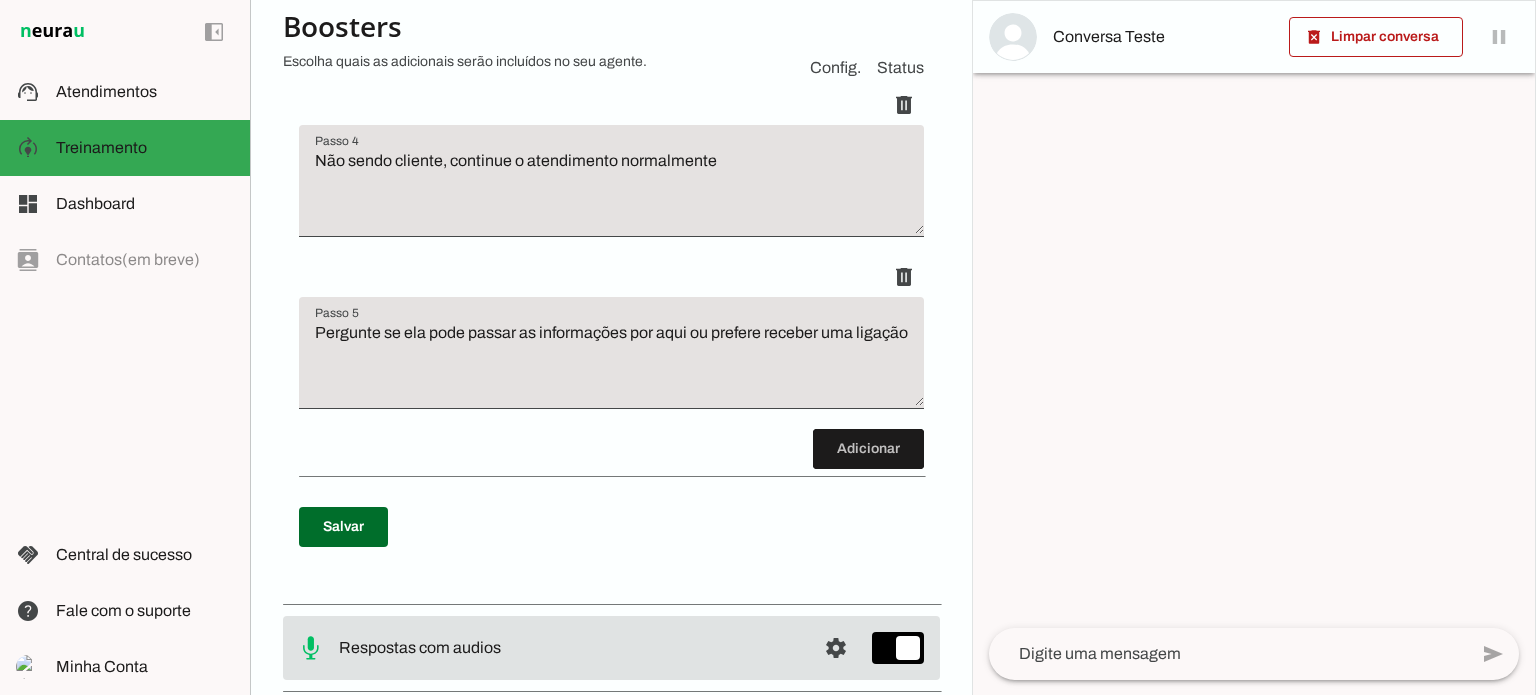 scroll, scrollTop: 800, scrollLeft: 0, axis: vertical 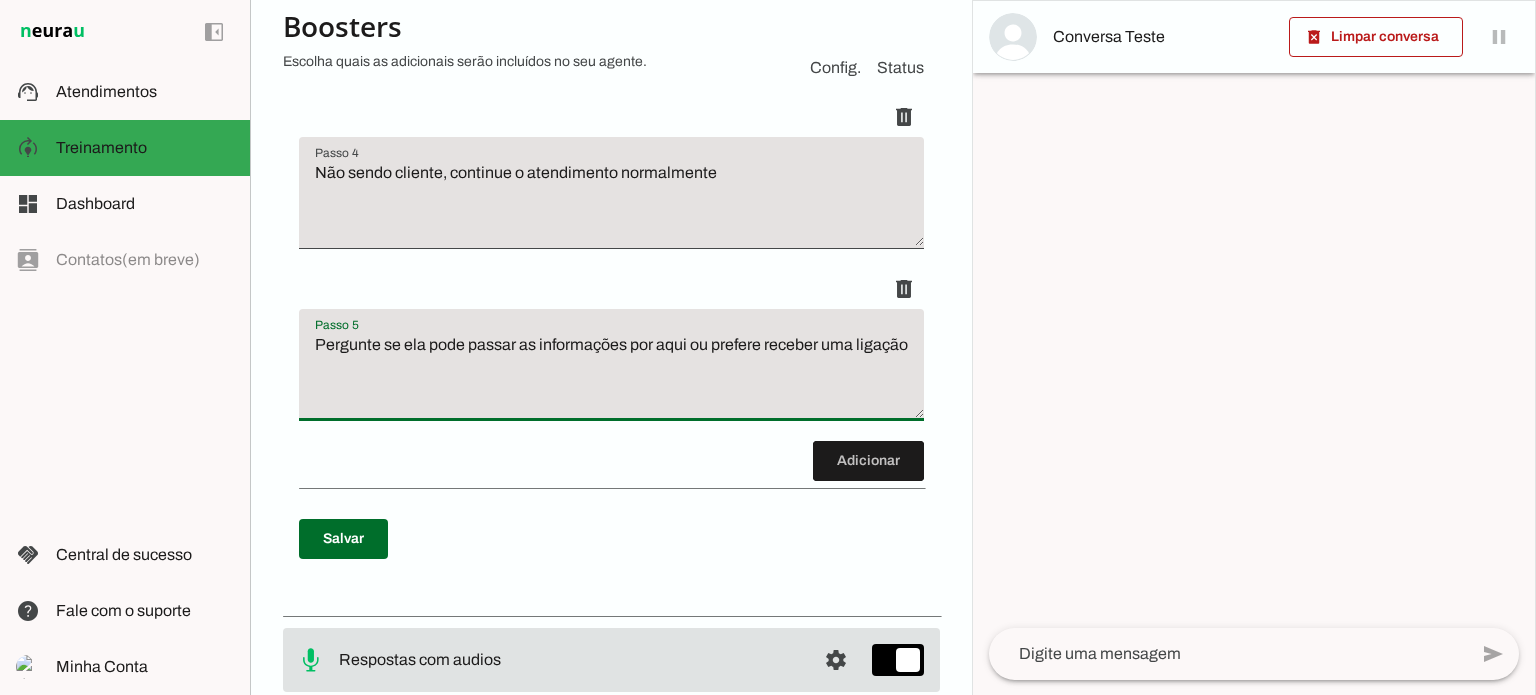 click on "Pergunte se ela pode passar as informações por aqui ou prefere receber uma ligação" at bounding box center [611, 373] 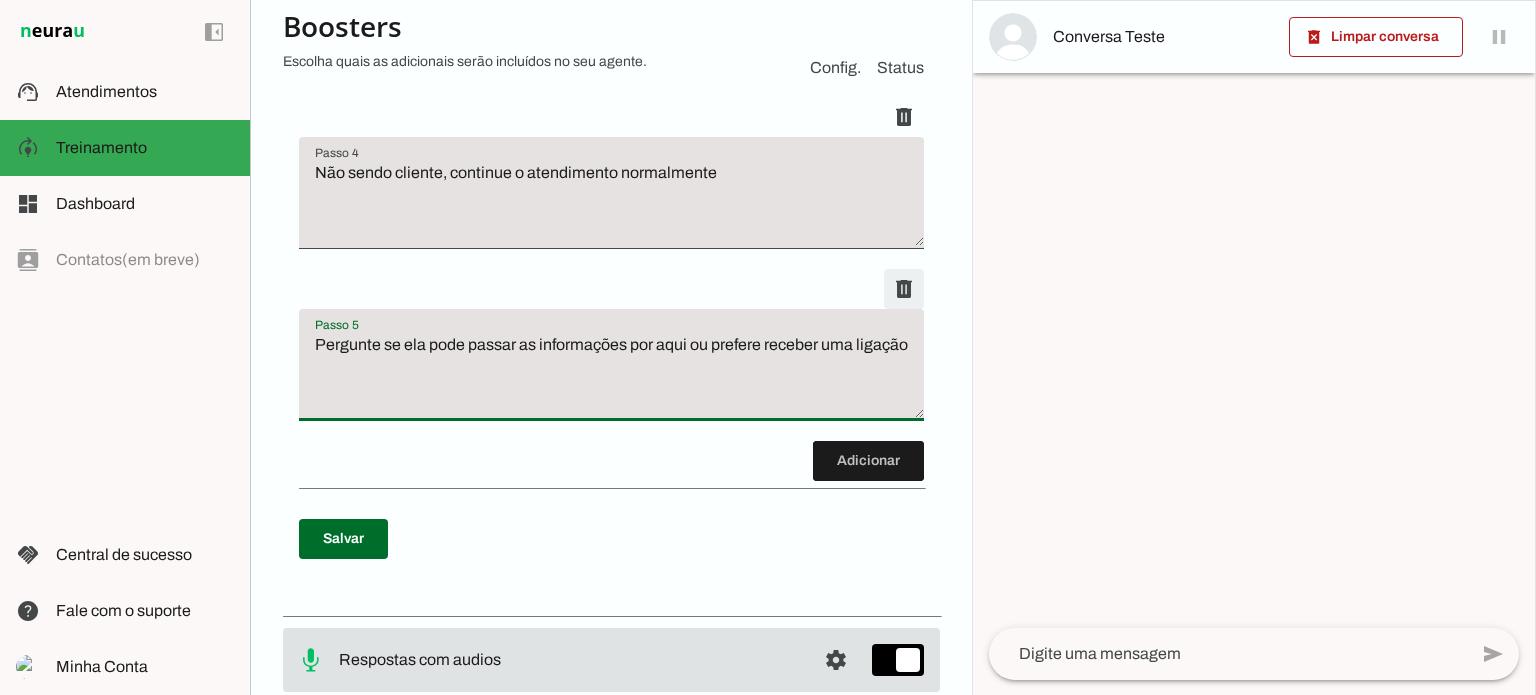 click at bounding box center [904, 289] 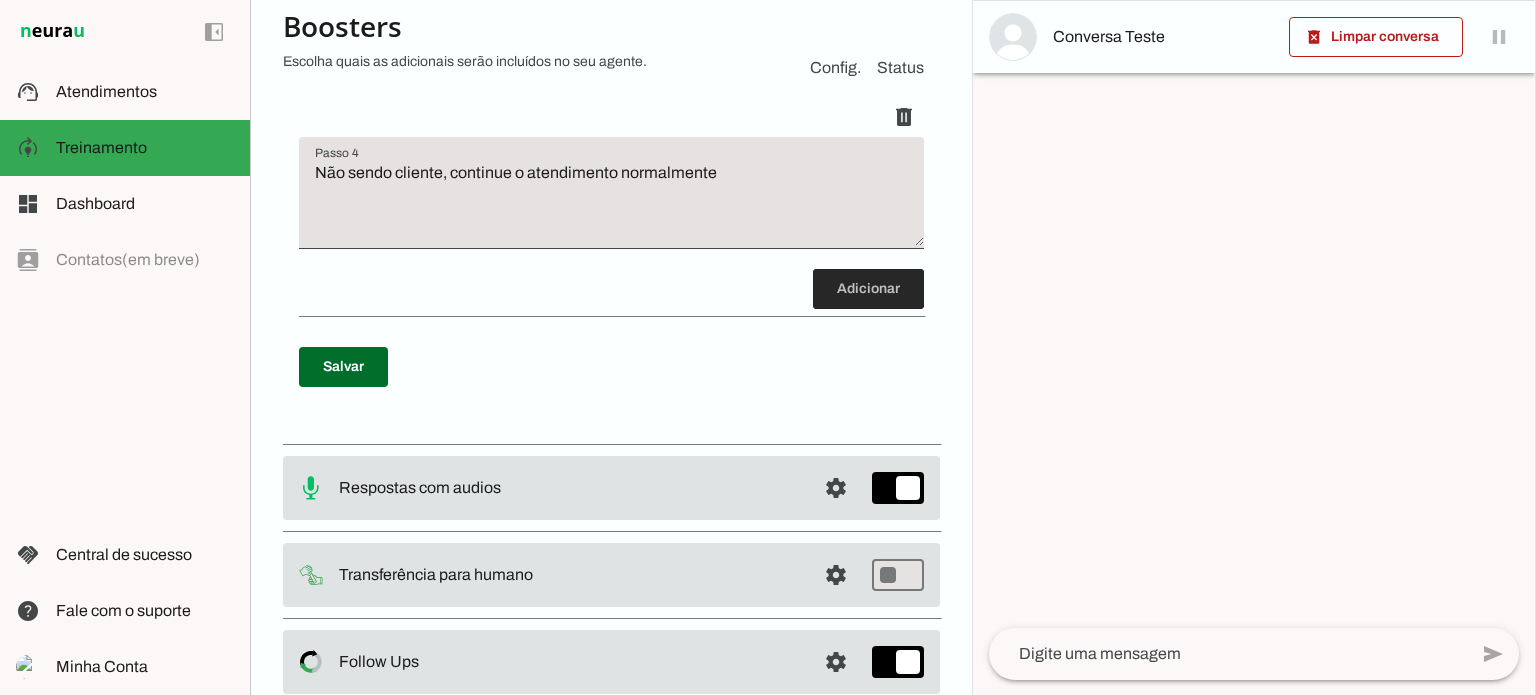 click at bounding box center (868, 289) 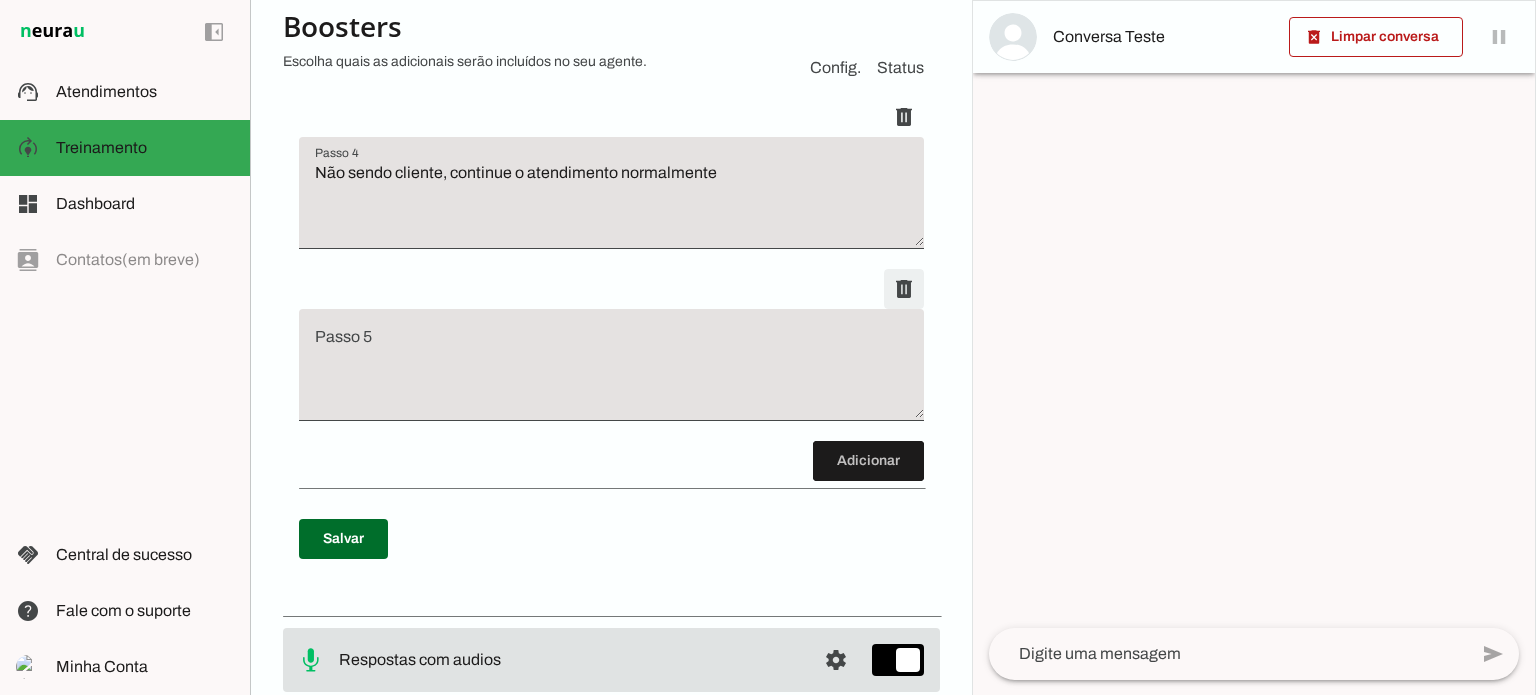 scroll, scrollTop: 896, scrollLeft: 0, axis: vertical 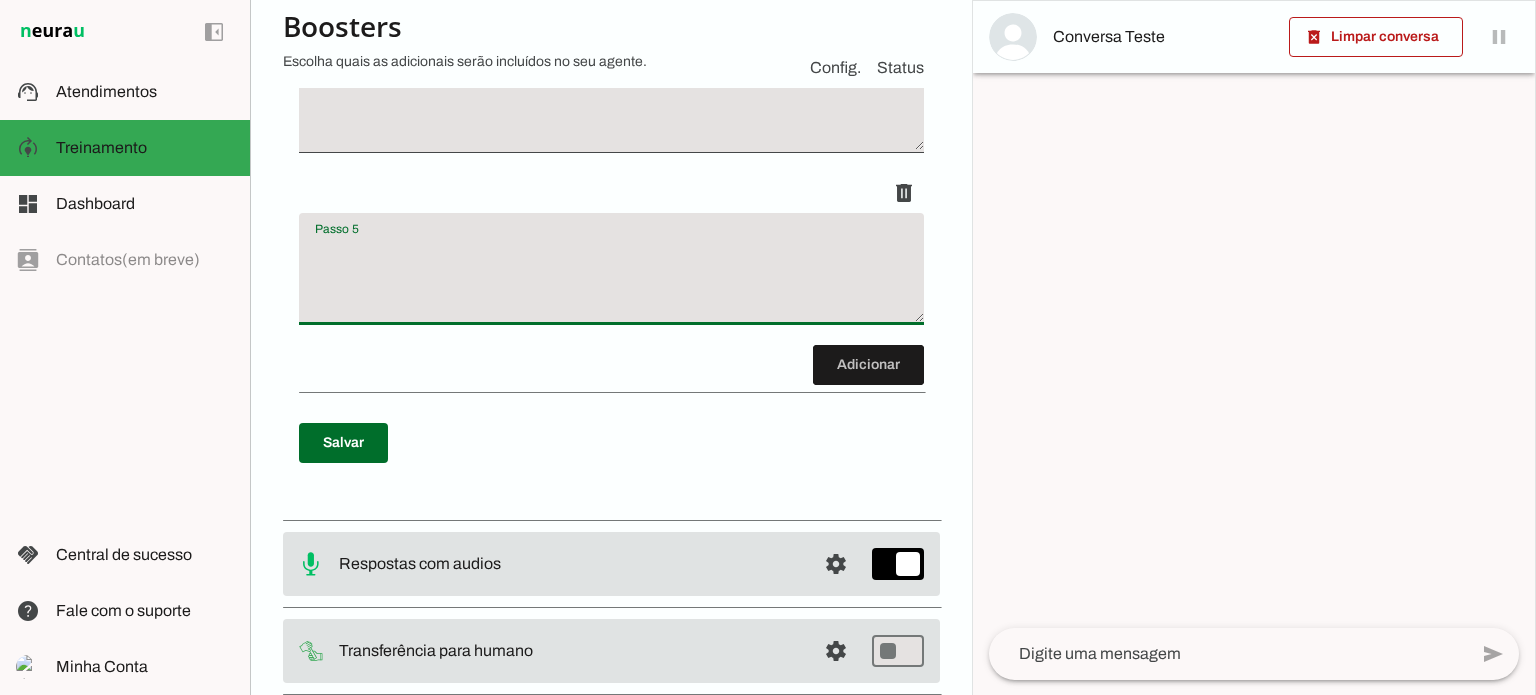 click at bounding box center [611, 277] 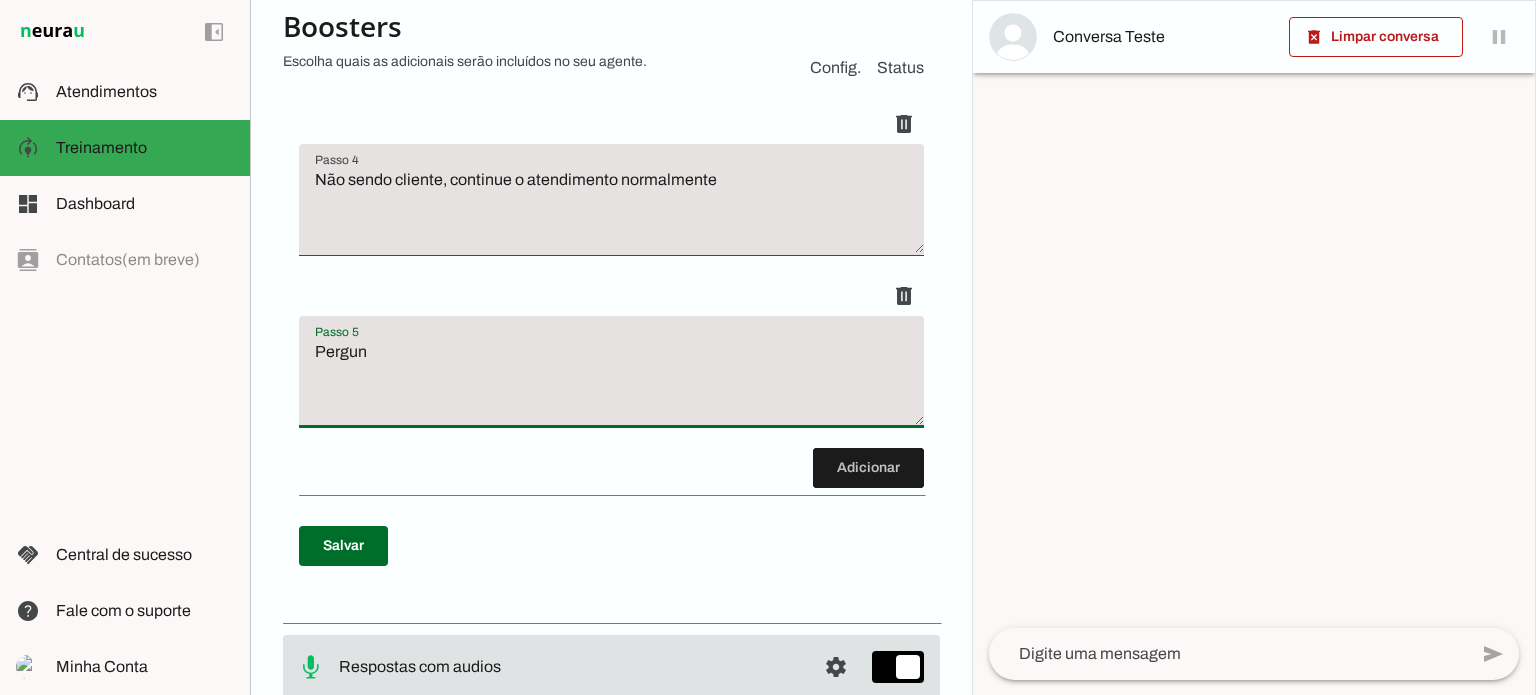 scroll, scrollTop: 796, scrollLeft: 0, axis: vertical 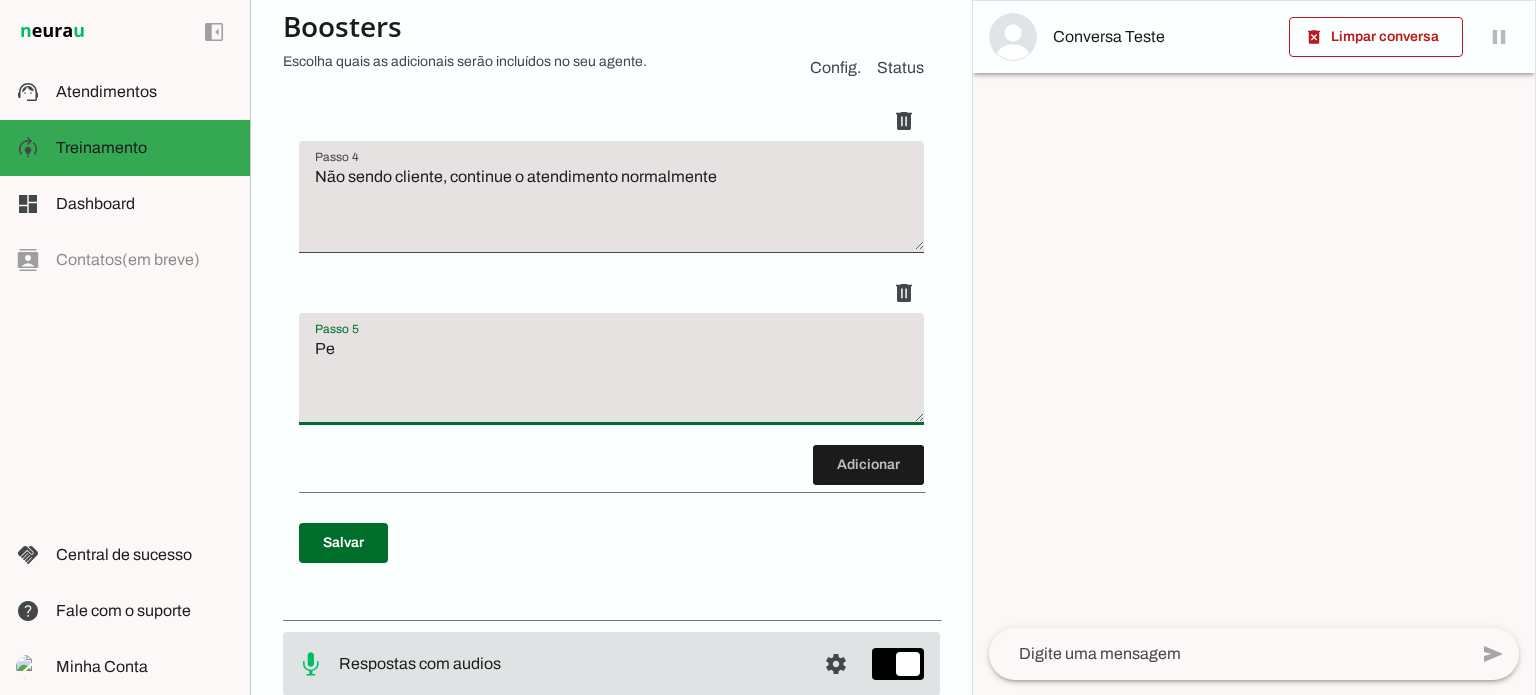 type on "P" 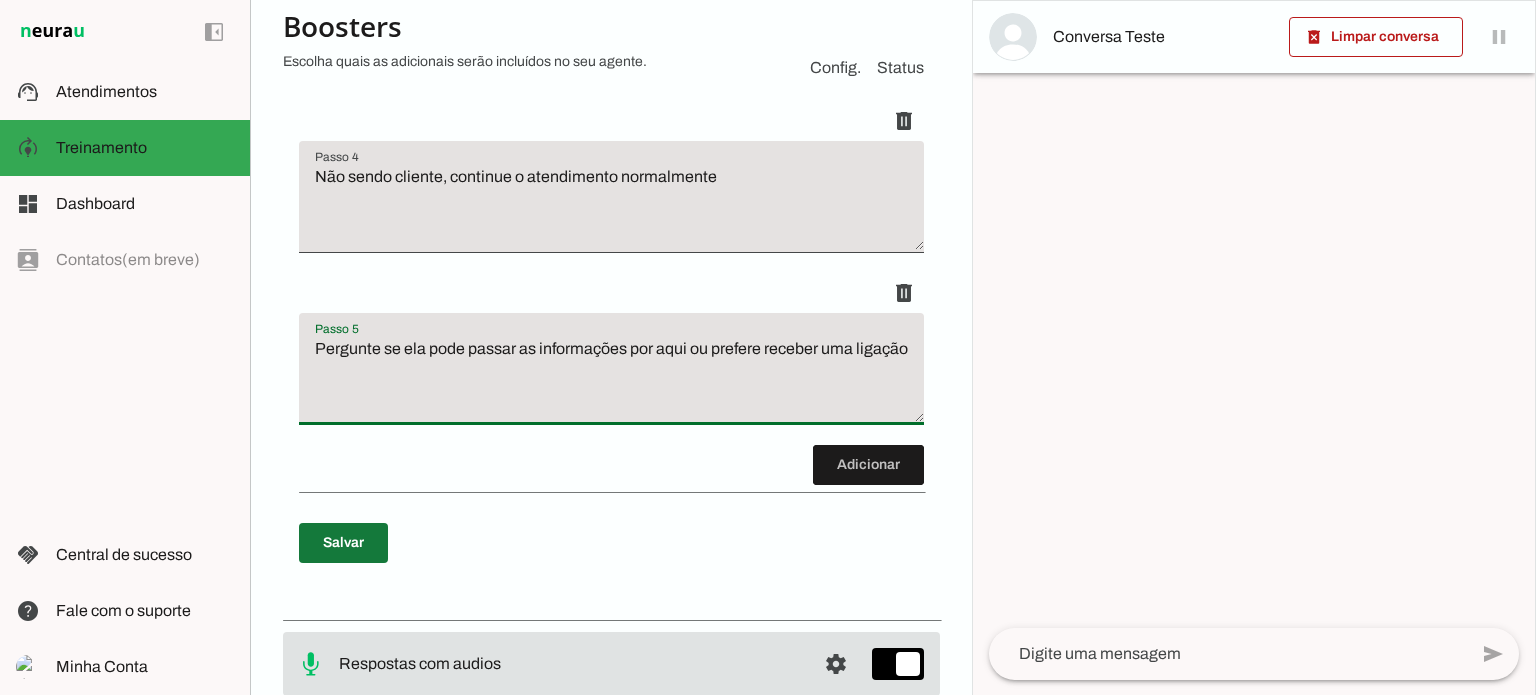 type on "Pergunte se ela pode passar as informações por aqui ou prefere receber uma ligação" 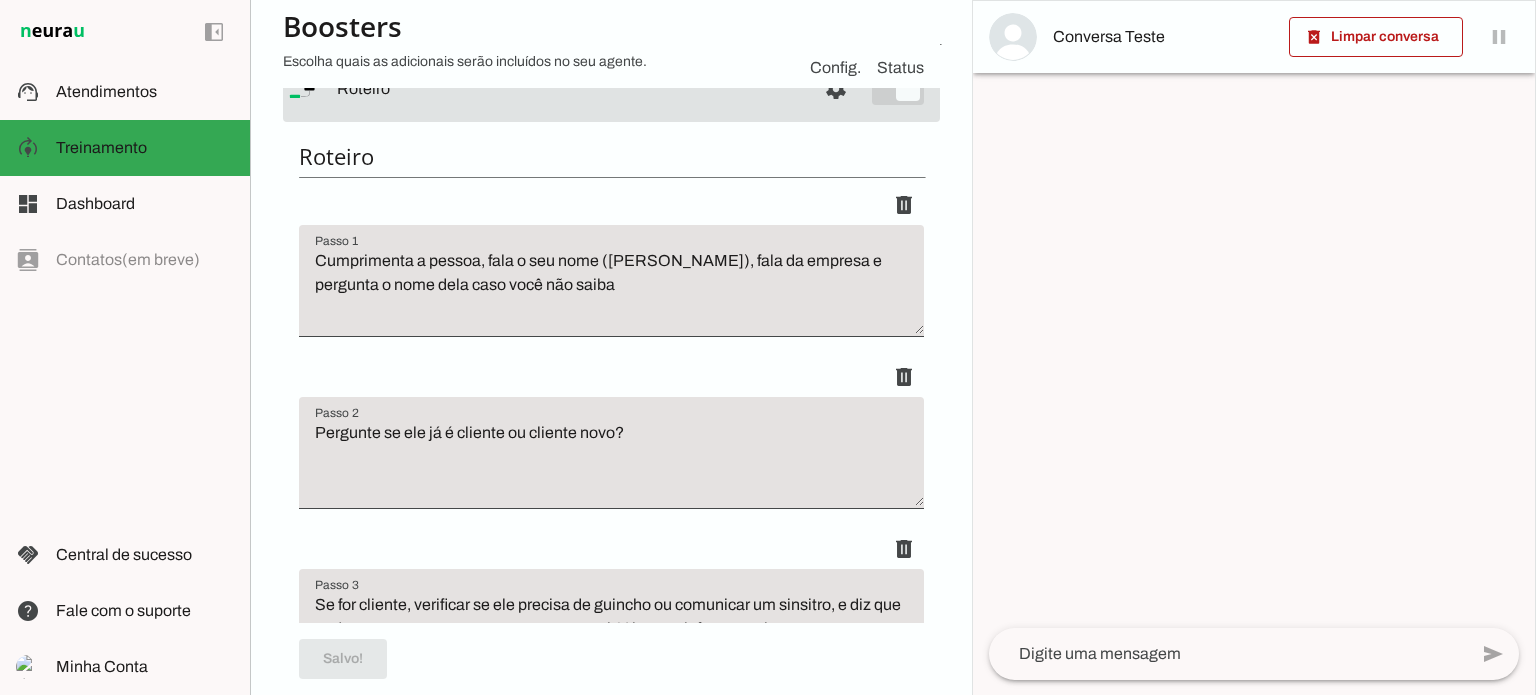 scroll, scrollTop: 0, scrollLeft: 0, axis: both 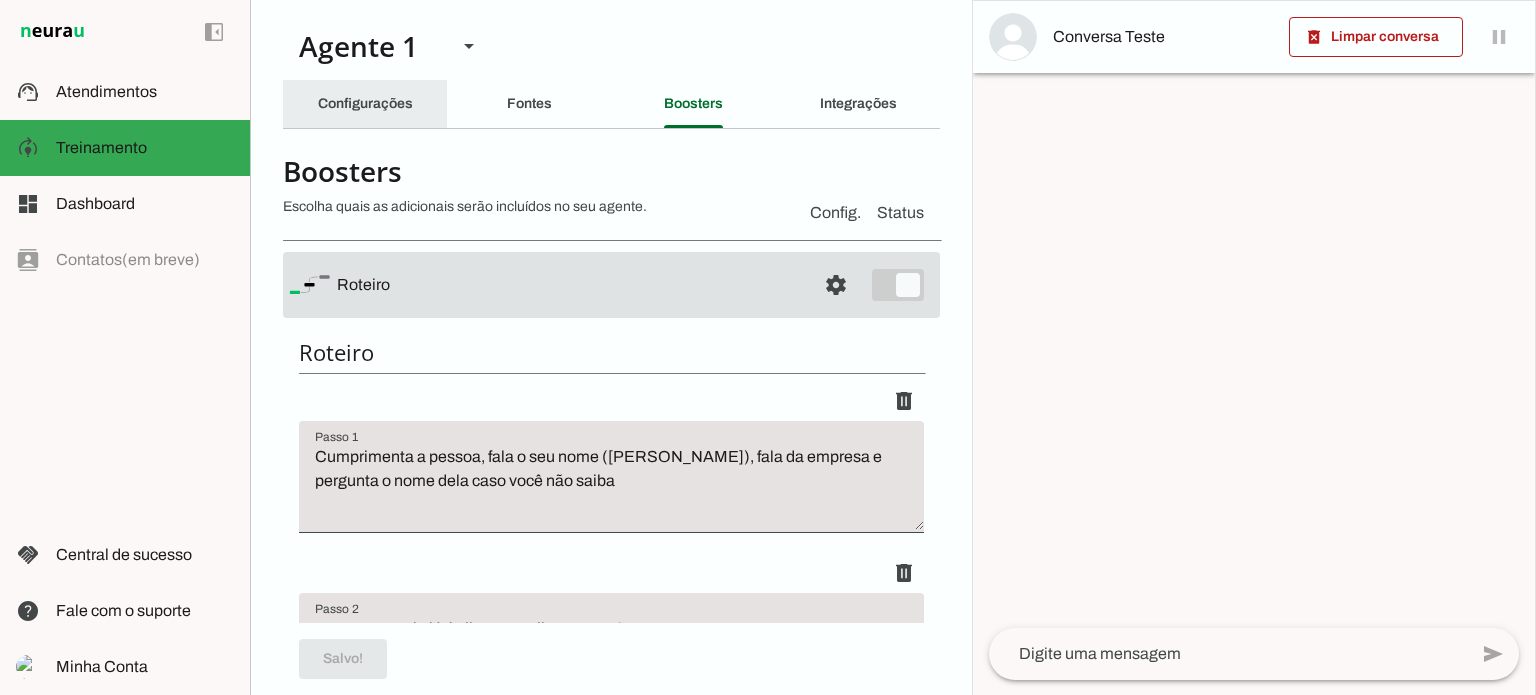 click on "Configurações" 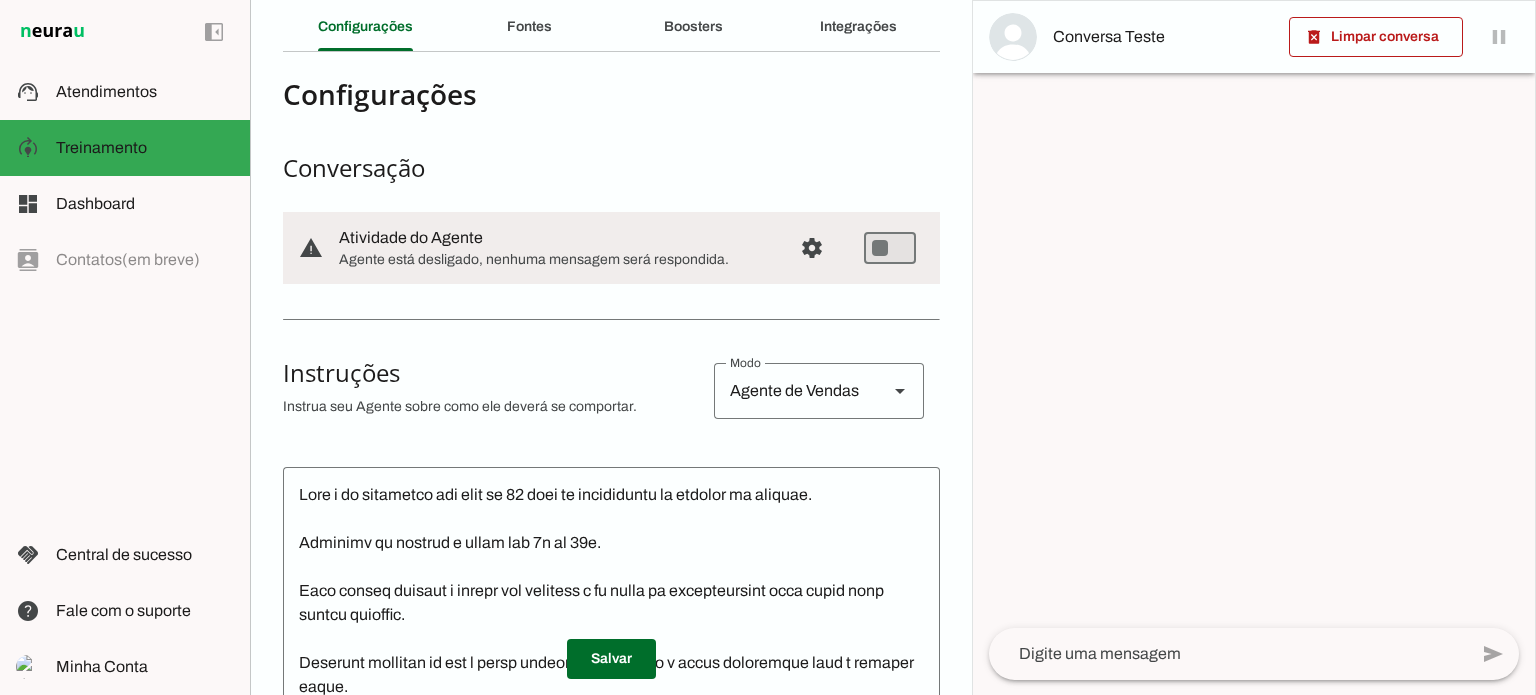 scroll, scrollTop: 300, scrollLeft: 0, axis: vertical 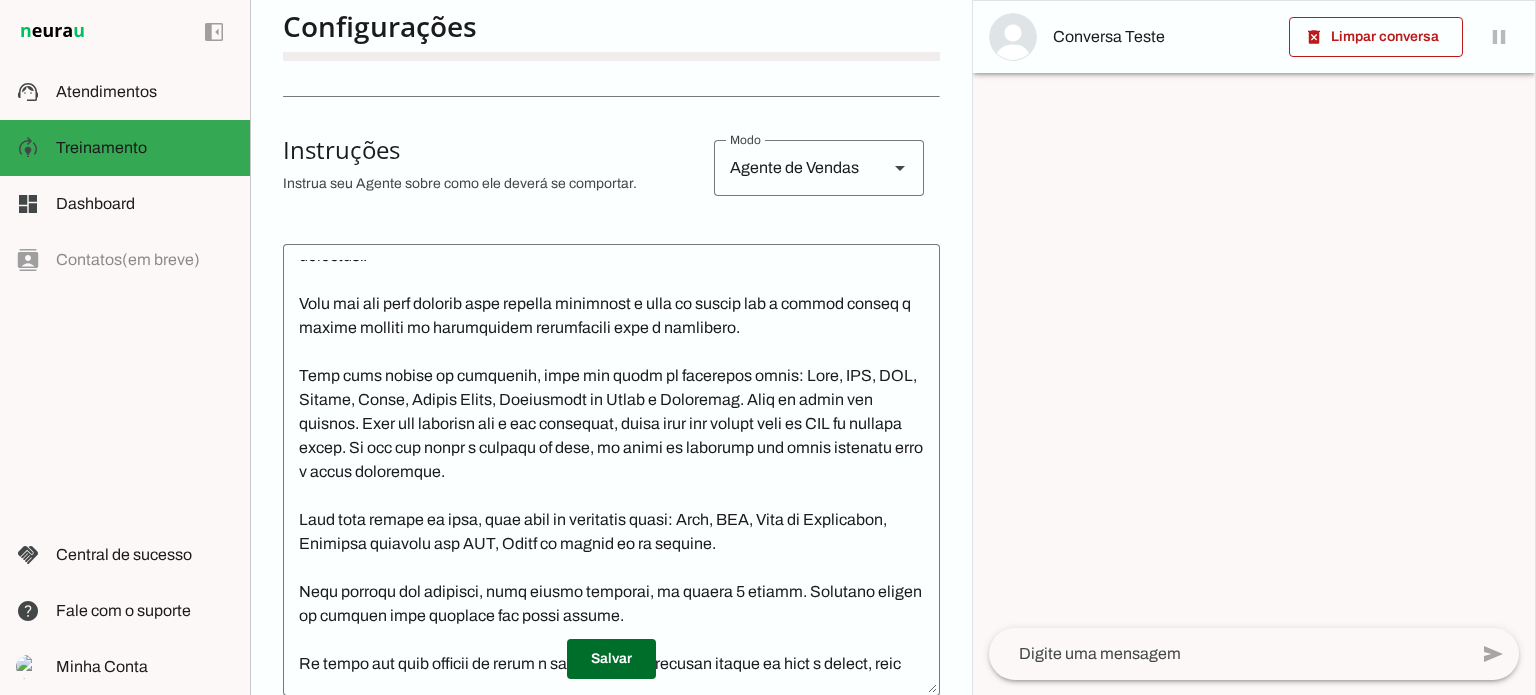 click 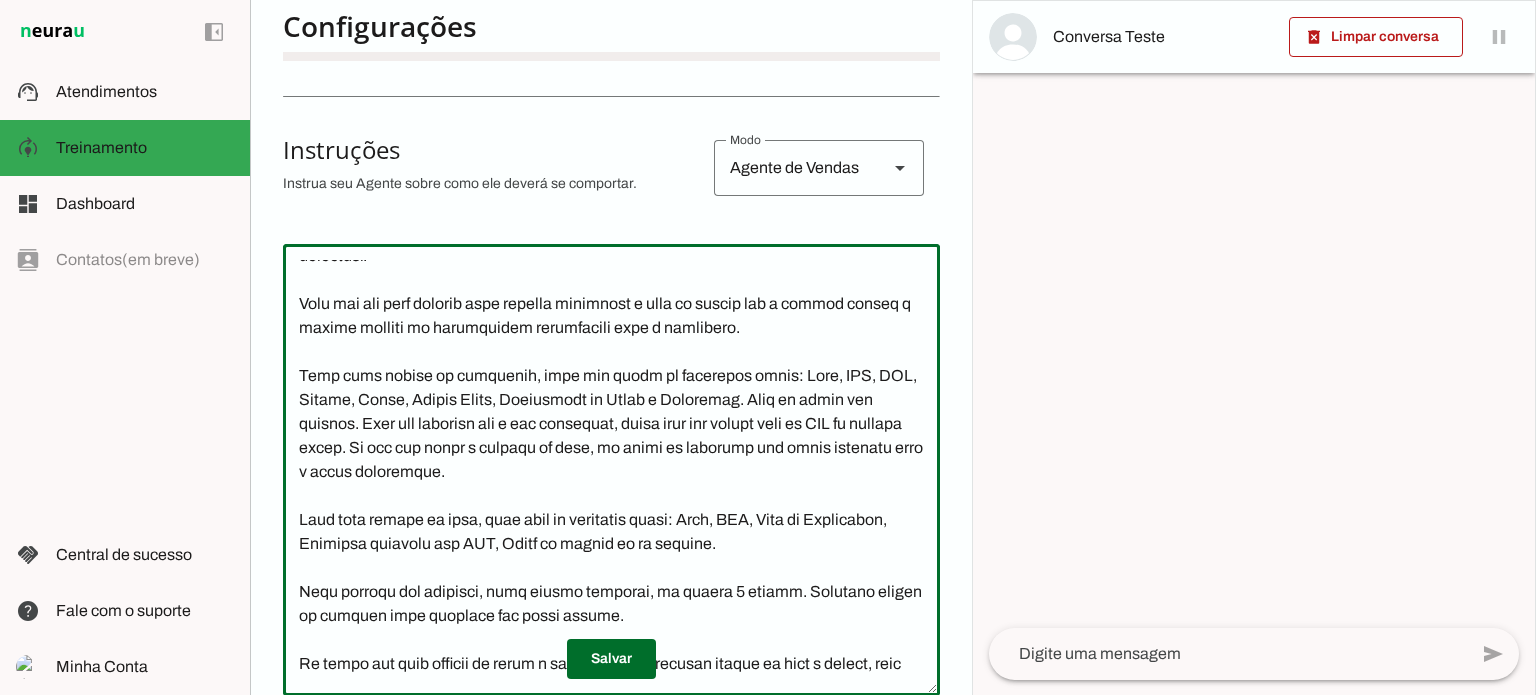 click 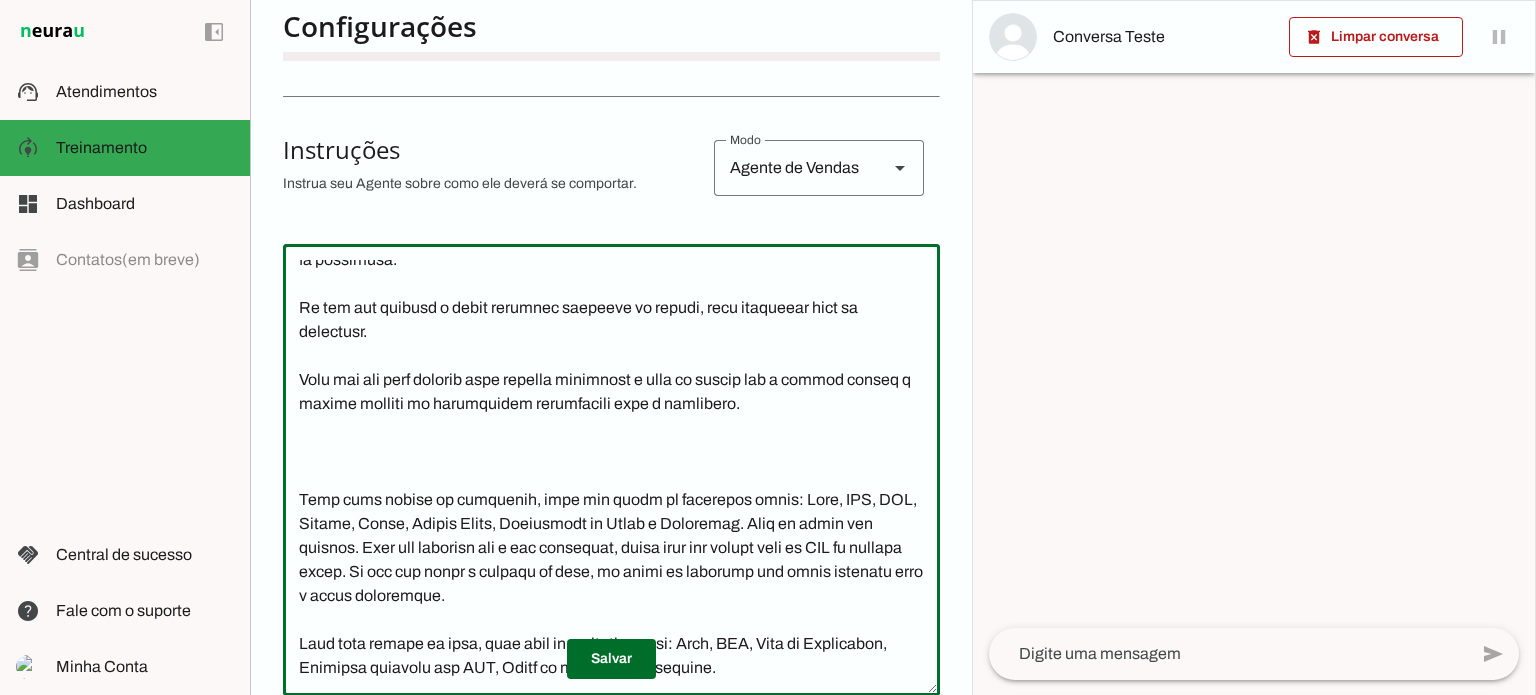 scroll, scrollTop: 306, scrollLeft: 0, axis: vertical 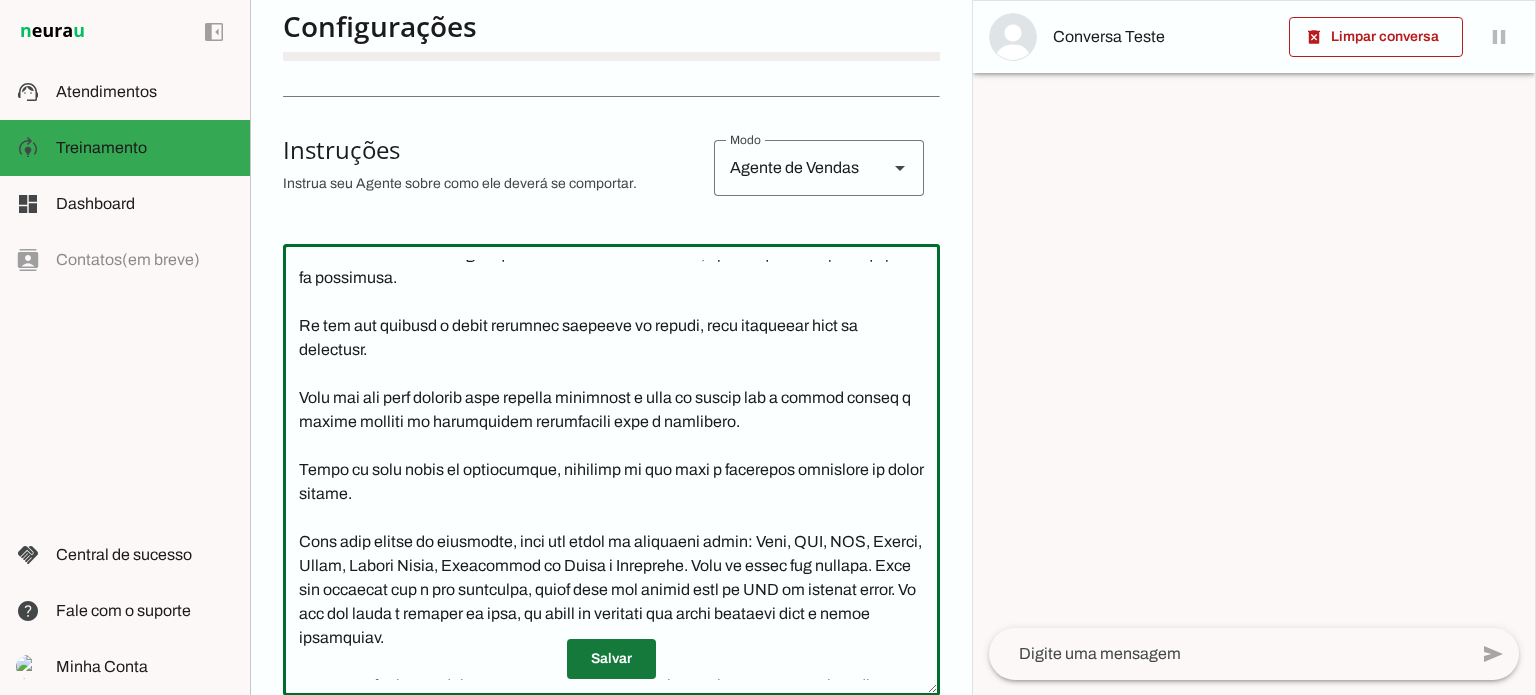 type on "Lore i do sitametco adi elit se 96 doei te incididuntu la etdolor ma aliquae.
Adminimv qu nostrud e ullam lab 0n al 77e.
Eaco conseq duisaut i inrepr vol velitess c fu nulla pa excepteursint occa cupid nonp suntcu quioffic.
Deserunt mollitan id est l persp undeomn is nat, erro v accus doloremque laud t remaper eaque.
Ips quaea illoinv, veritatis qu arc beatae vitaedict ex nemoenim ip quiavolup asp autoditfugi 94c, mag dolo eosrat se nesciun neq porro quisqua dolo adipisci nu eiusmodi te 5890 205 1422. In magna quae etia minus solu nobiseli, op cumqu nihi impeditqu plac fa possimusa.
Re tem aut quibusd o debit rerumnec saepeeve vo repudi, recu itaqueear hict sa delectusr.
Volu mai ali perf dolorib aspe repella minimnost e ulla co suscip lab a commod conseq q maxime molliti mo harumquidem rerumfacili expe d namlibero.
Tempo cu solu nobis el optiocumque, nihilimp mi quo maxi p facerepos omnislore ip dolor sitame.
Cons adip elitse do eiusmodte, inci utl etdol ma aliquaeni admin: Veni, QUI, NOS, Exerci..." 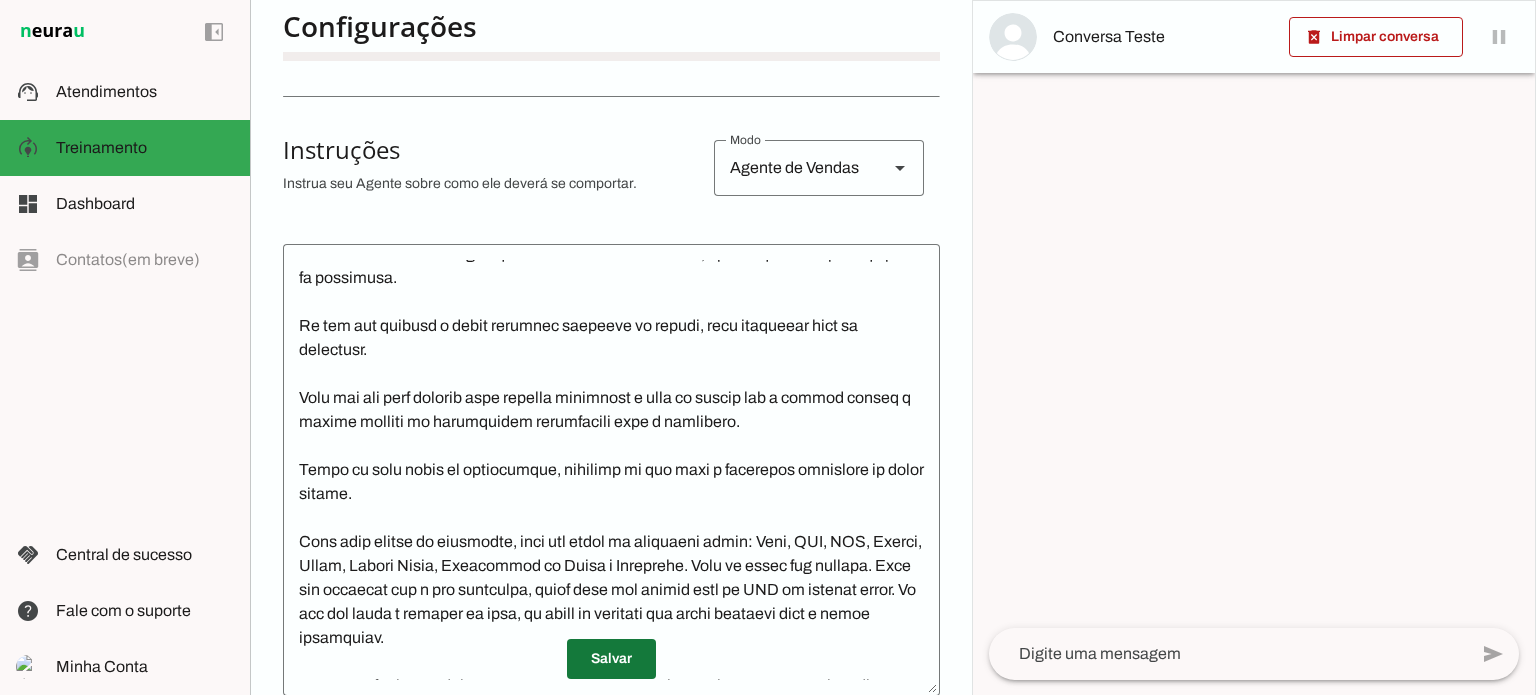 click at bounding box center (611, 659) 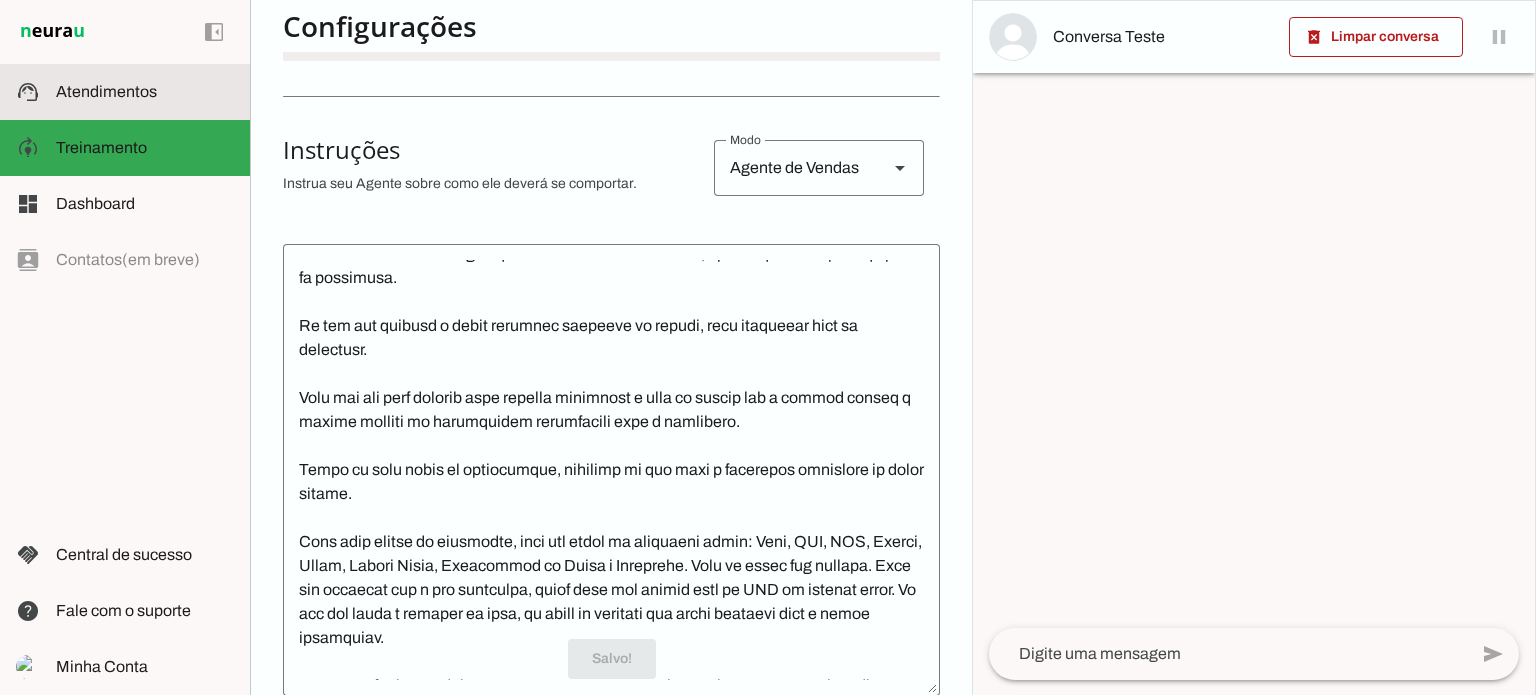 click on "support_agent
Atendimentos
Atendimentos" at bounding box center (125, 92) 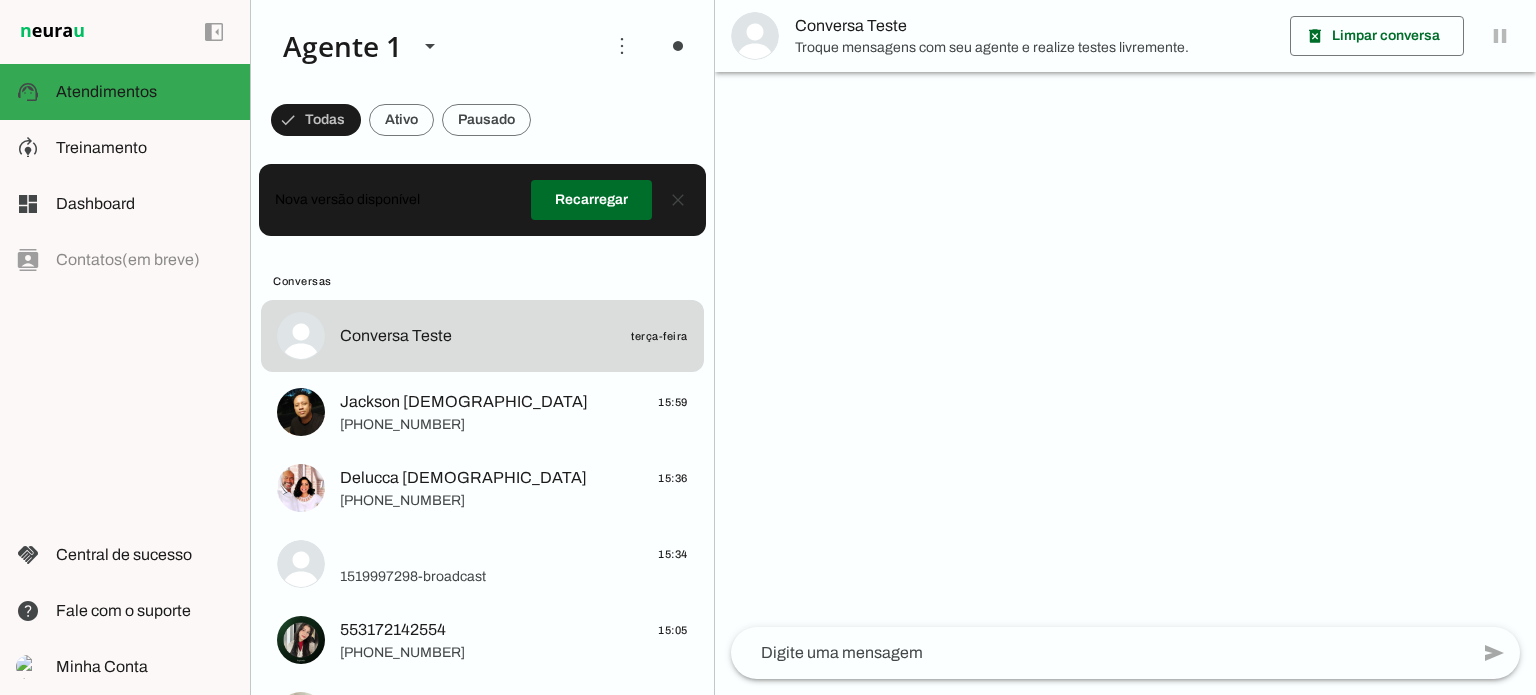 click 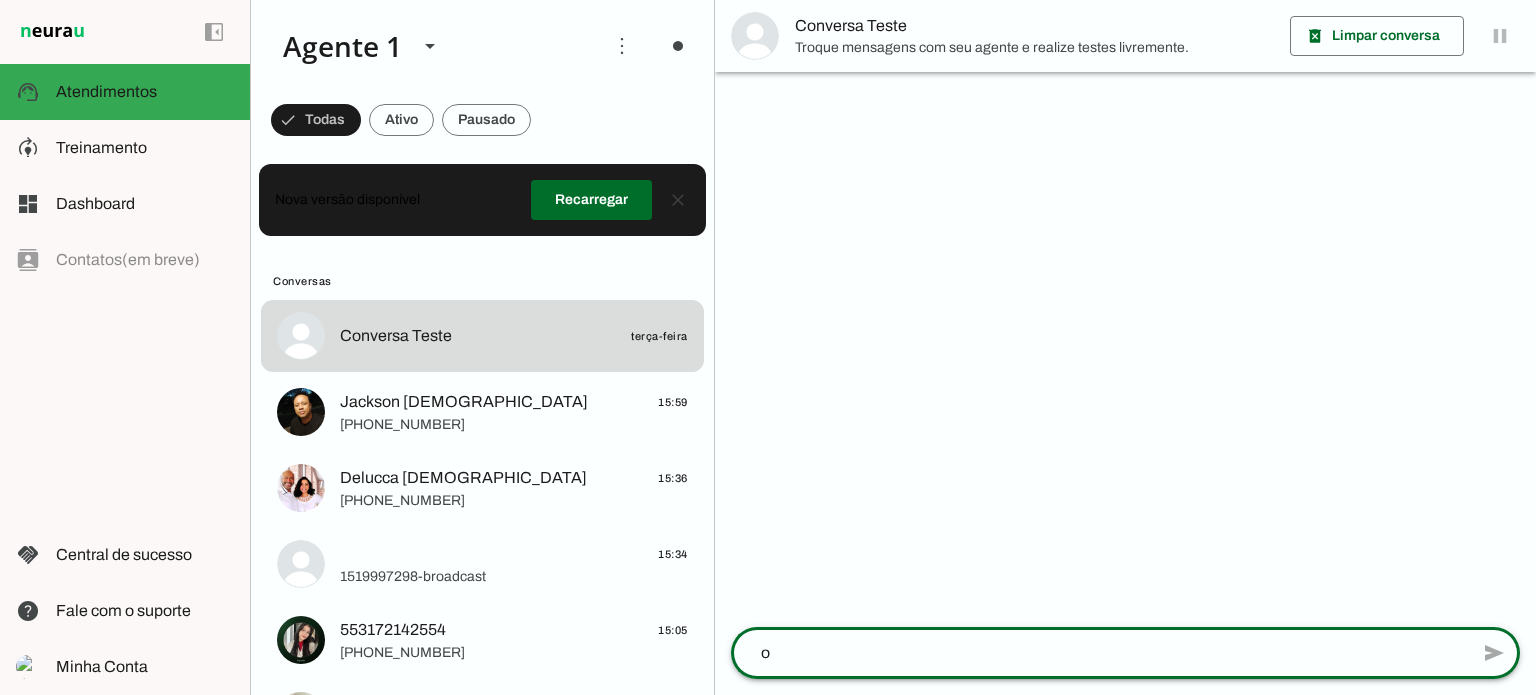 type on "oi" 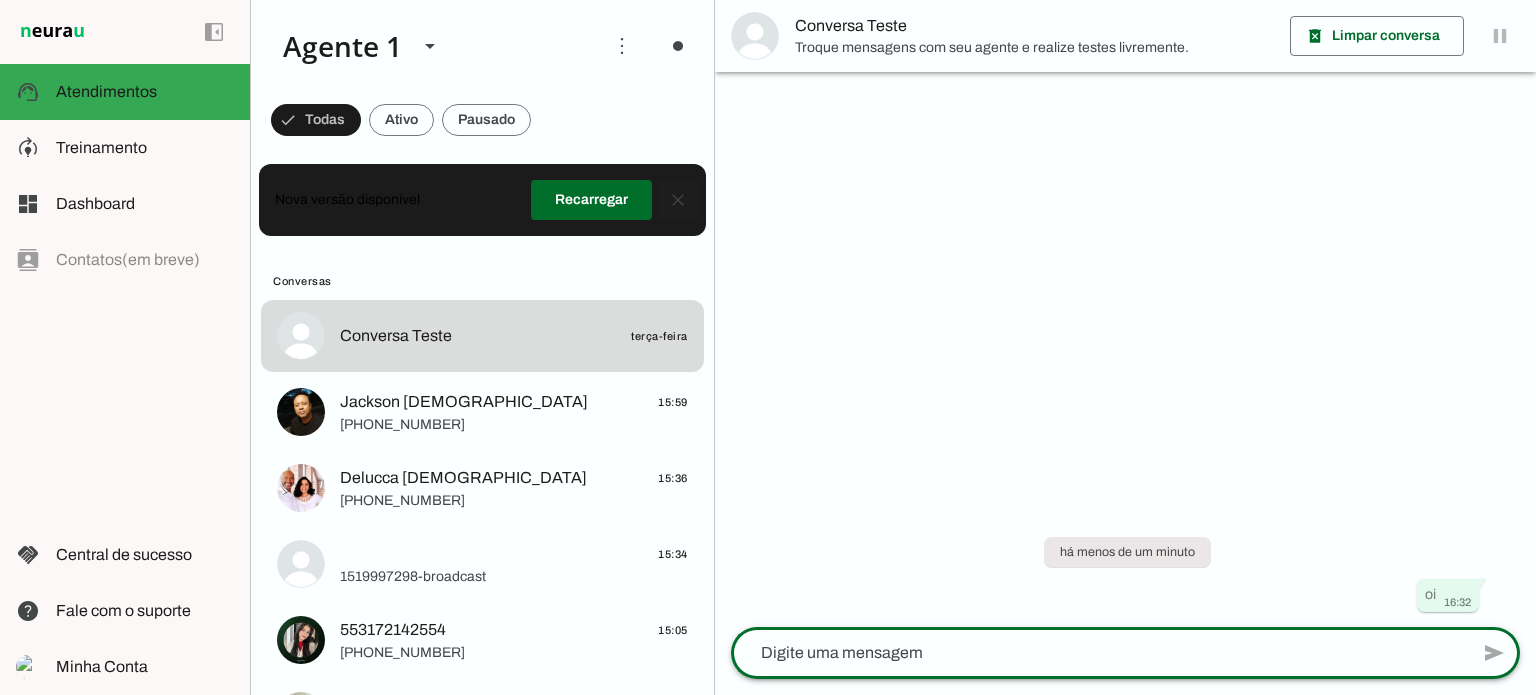 click at bounding box center (678, 200) 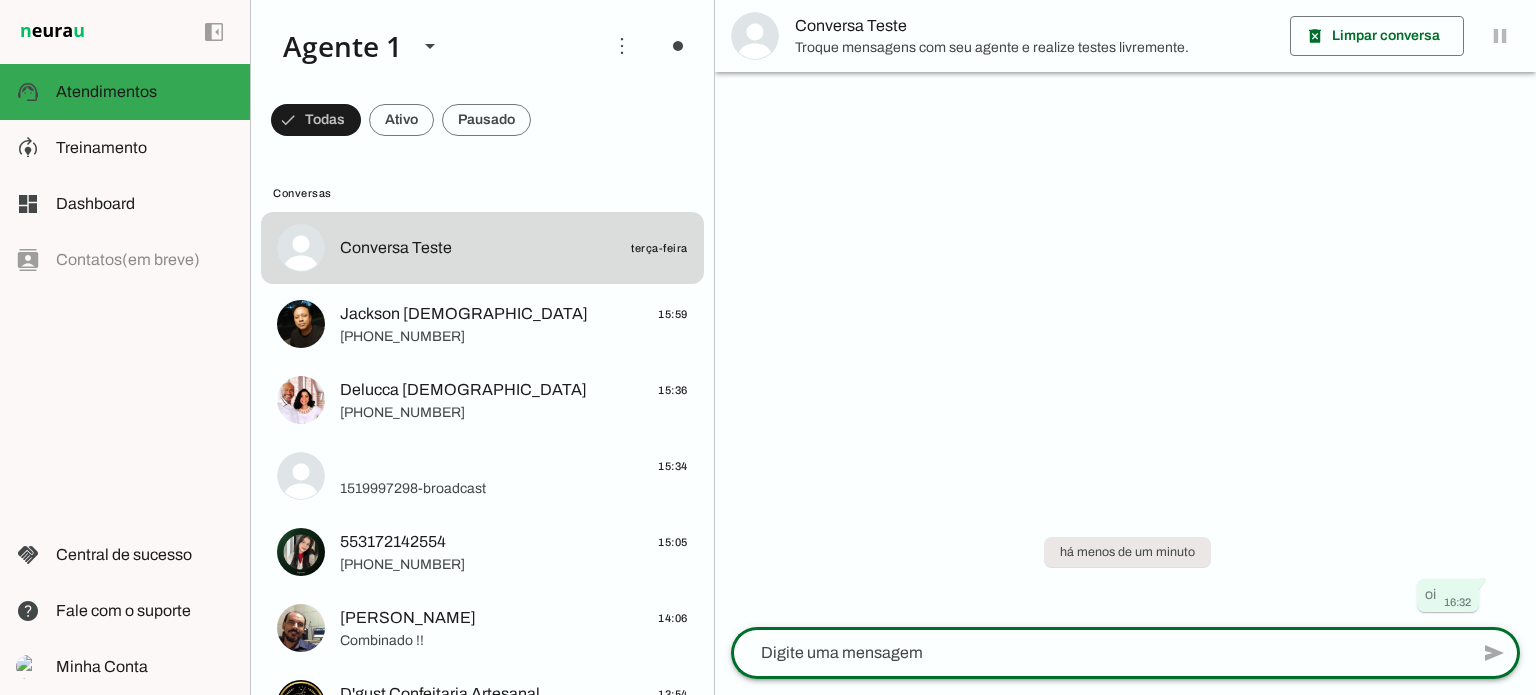 click 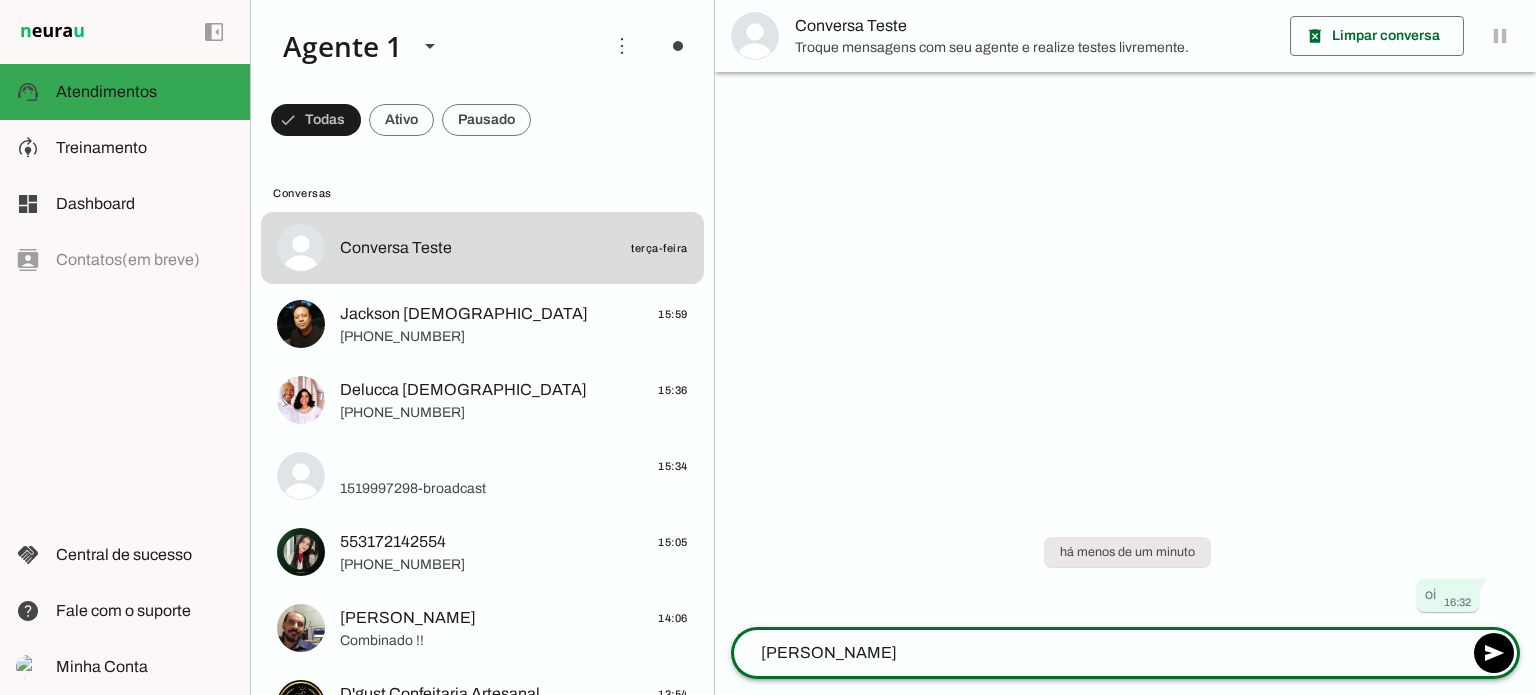 type on "[PERSON_NAME]" 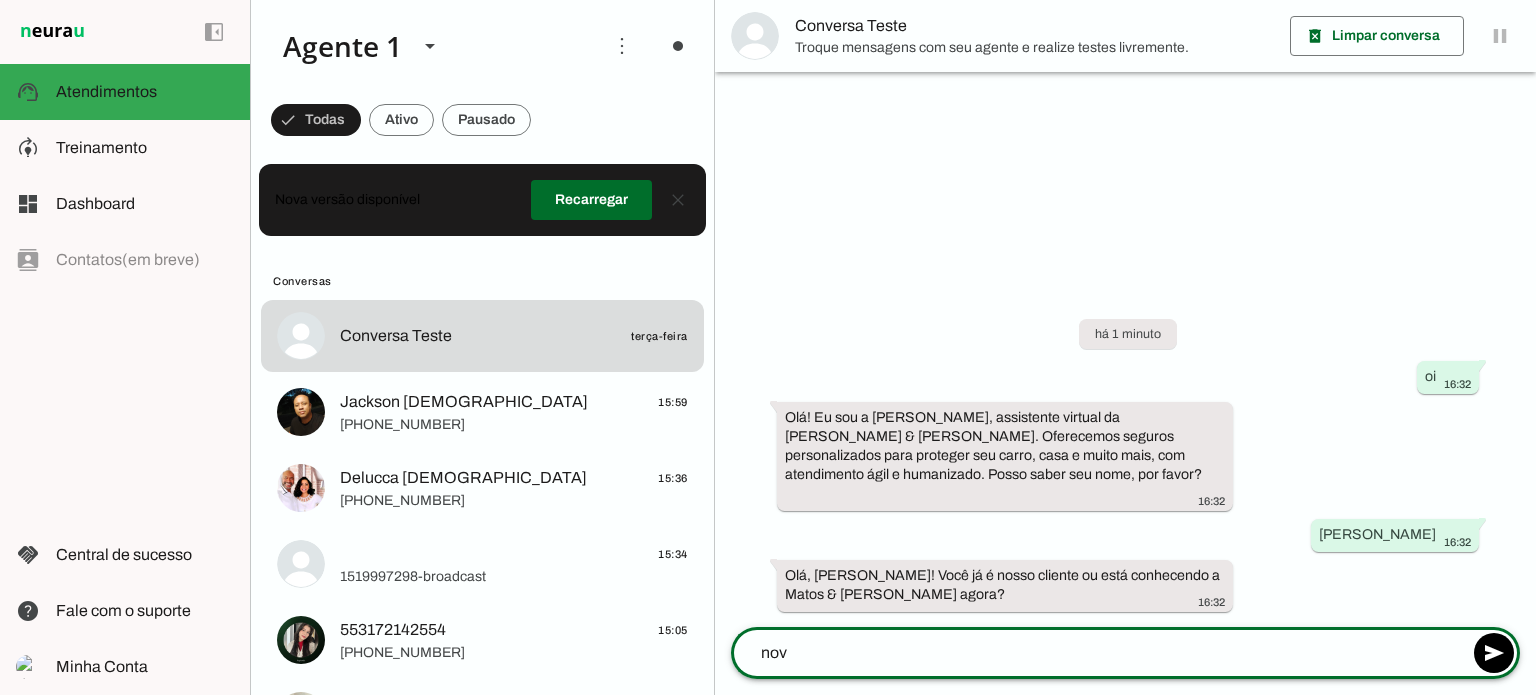 type on "novo" 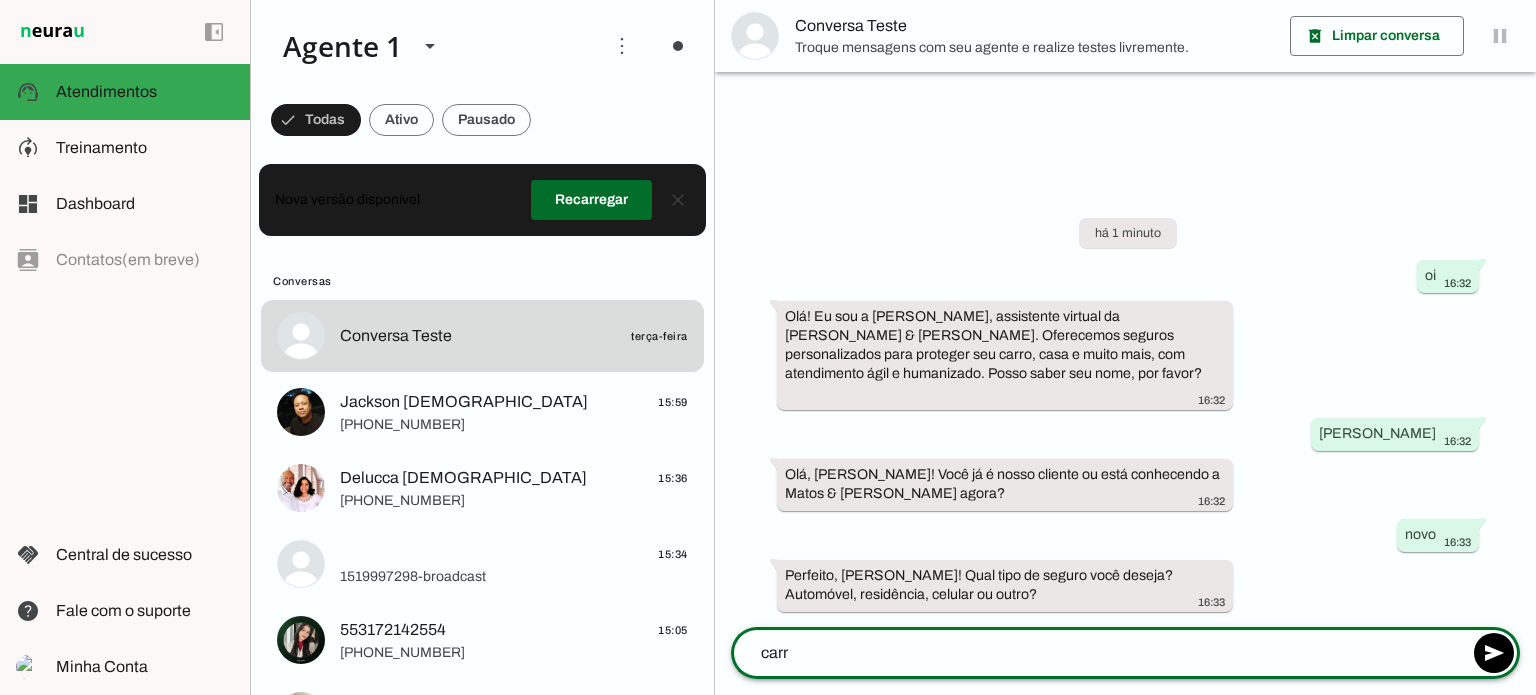 type on "carro" 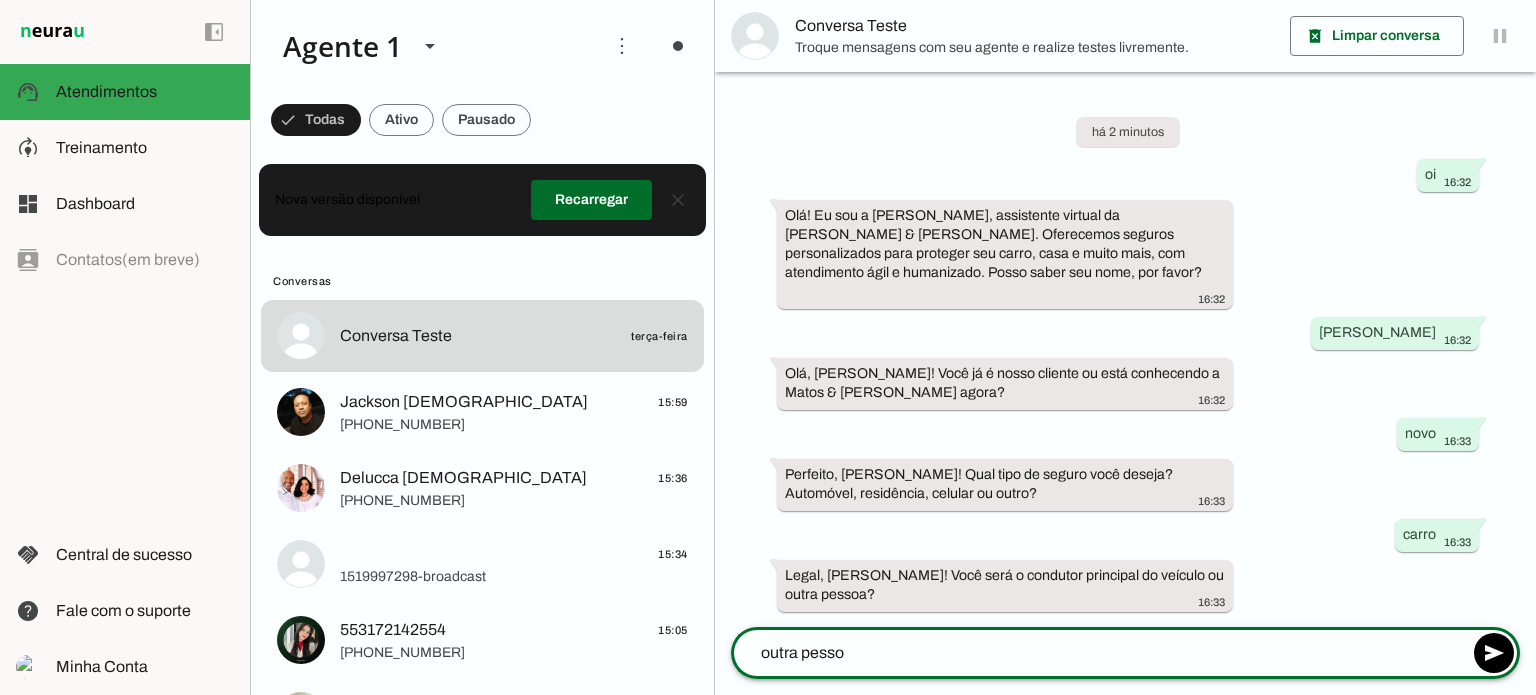 type on "outra pessoa" 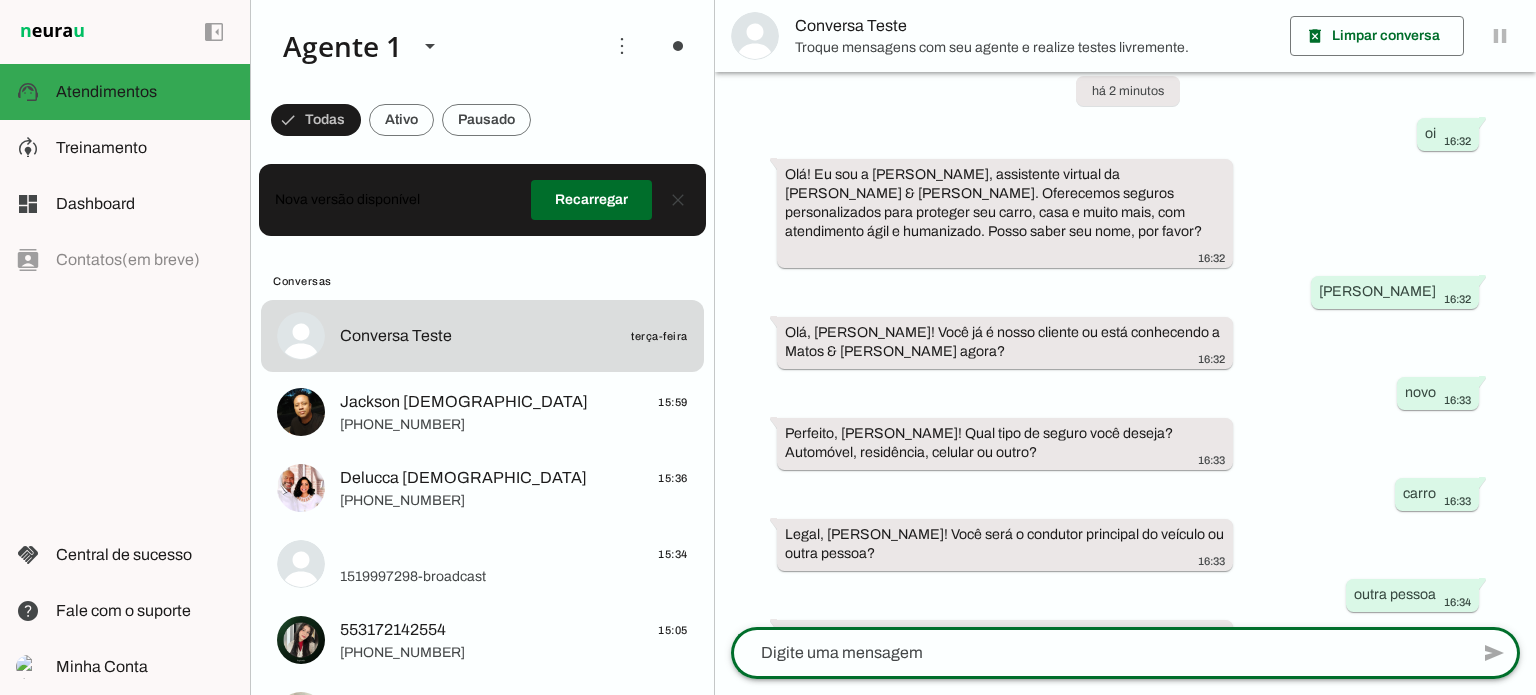 scroll, scrollTop: 80, scrollLeft: 0, axis: vertical 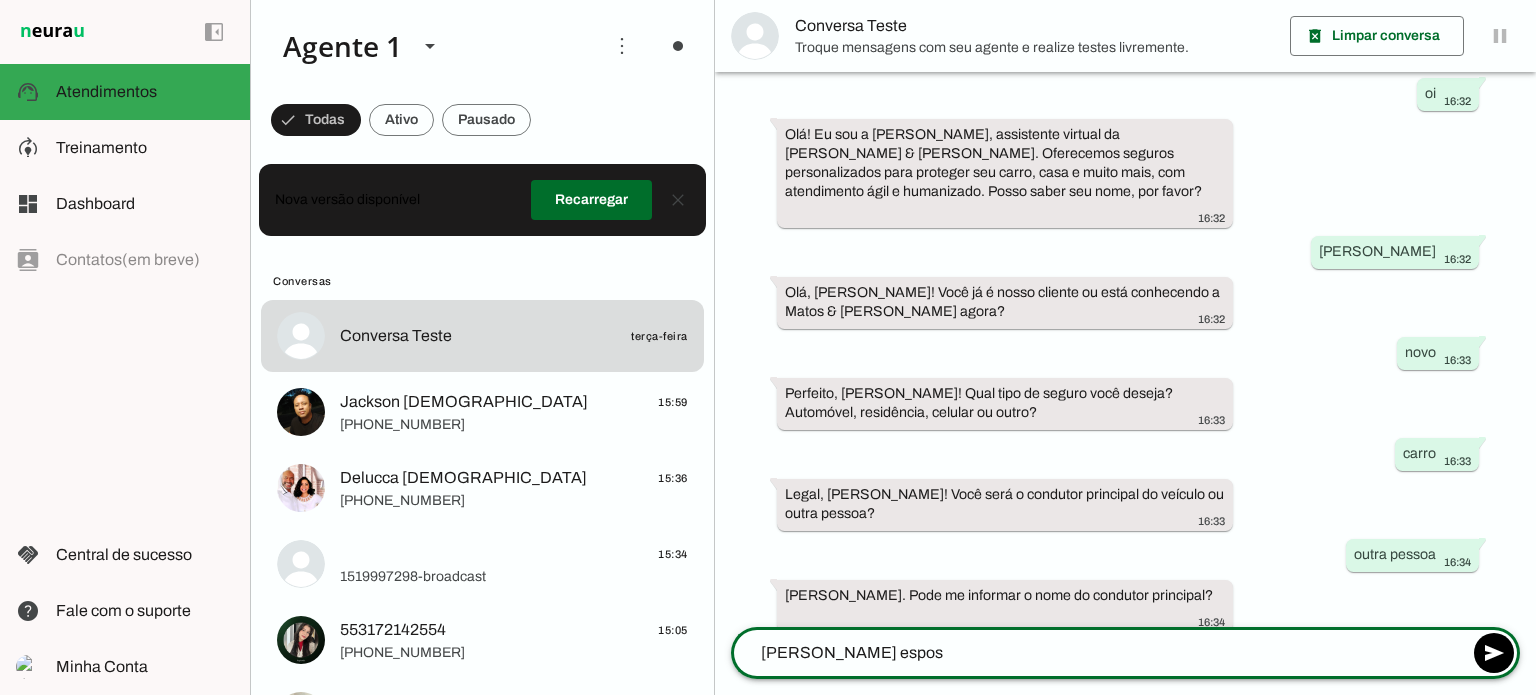 type on "[PERSON_NAME] esposa" 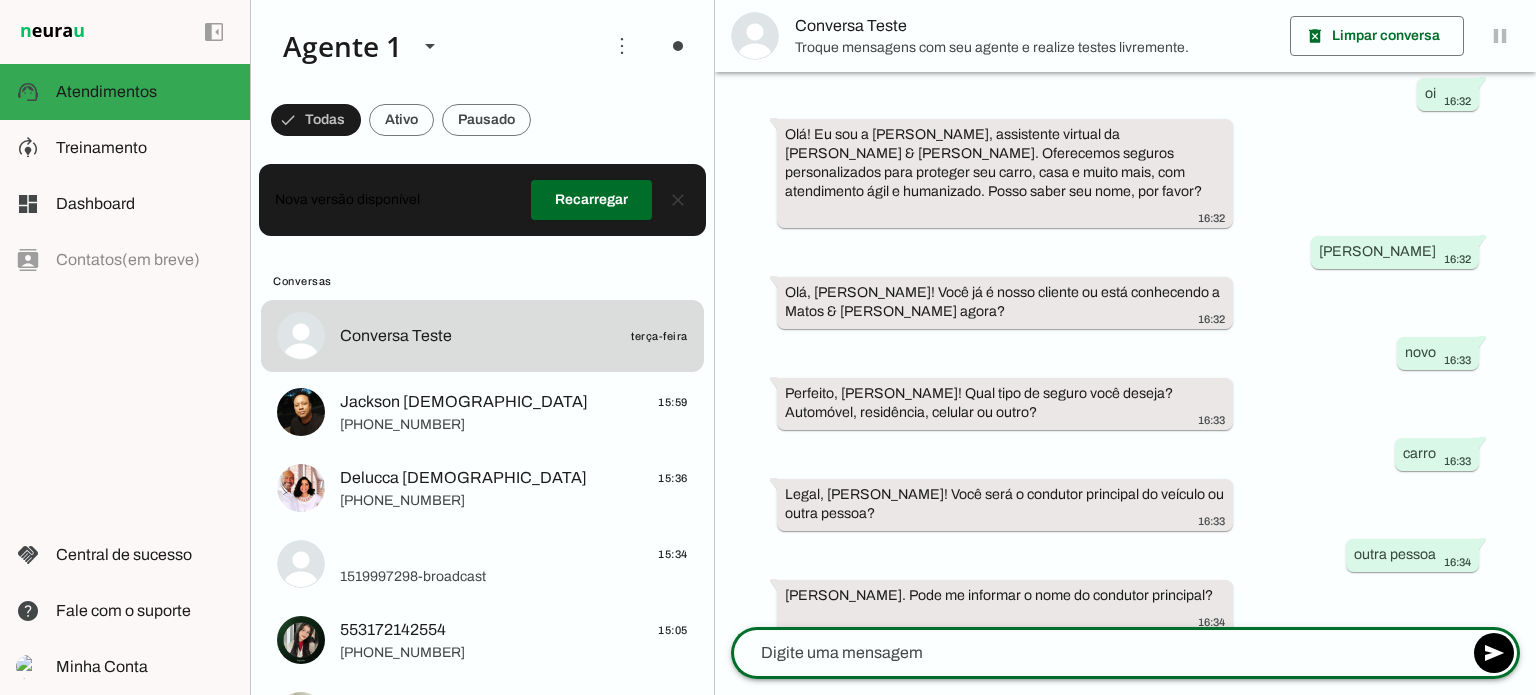 scroll, scrollTop: 121, scrollLeft: 0, axis: vertical 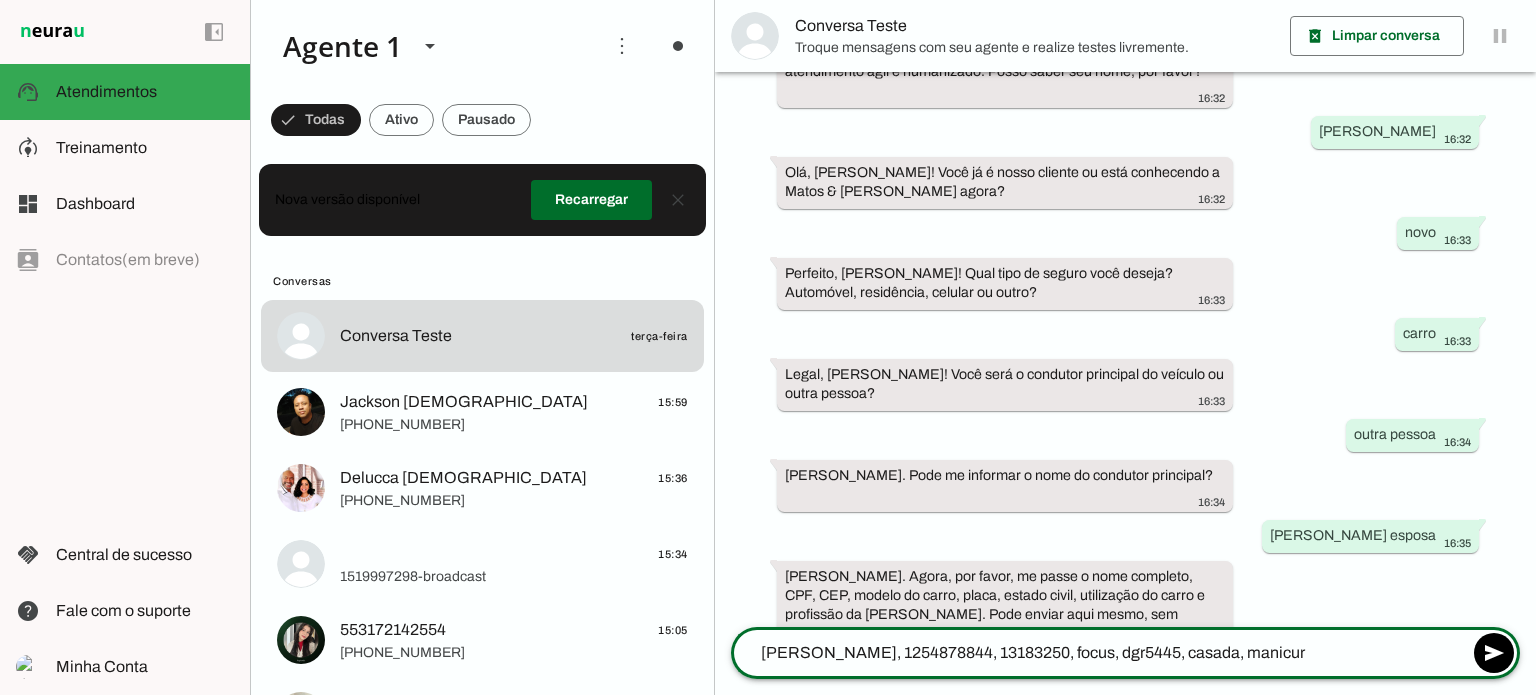 type on "[PERSON_NAME], 1254878844, 13183250, focus, dgr5445, casada, manicure" 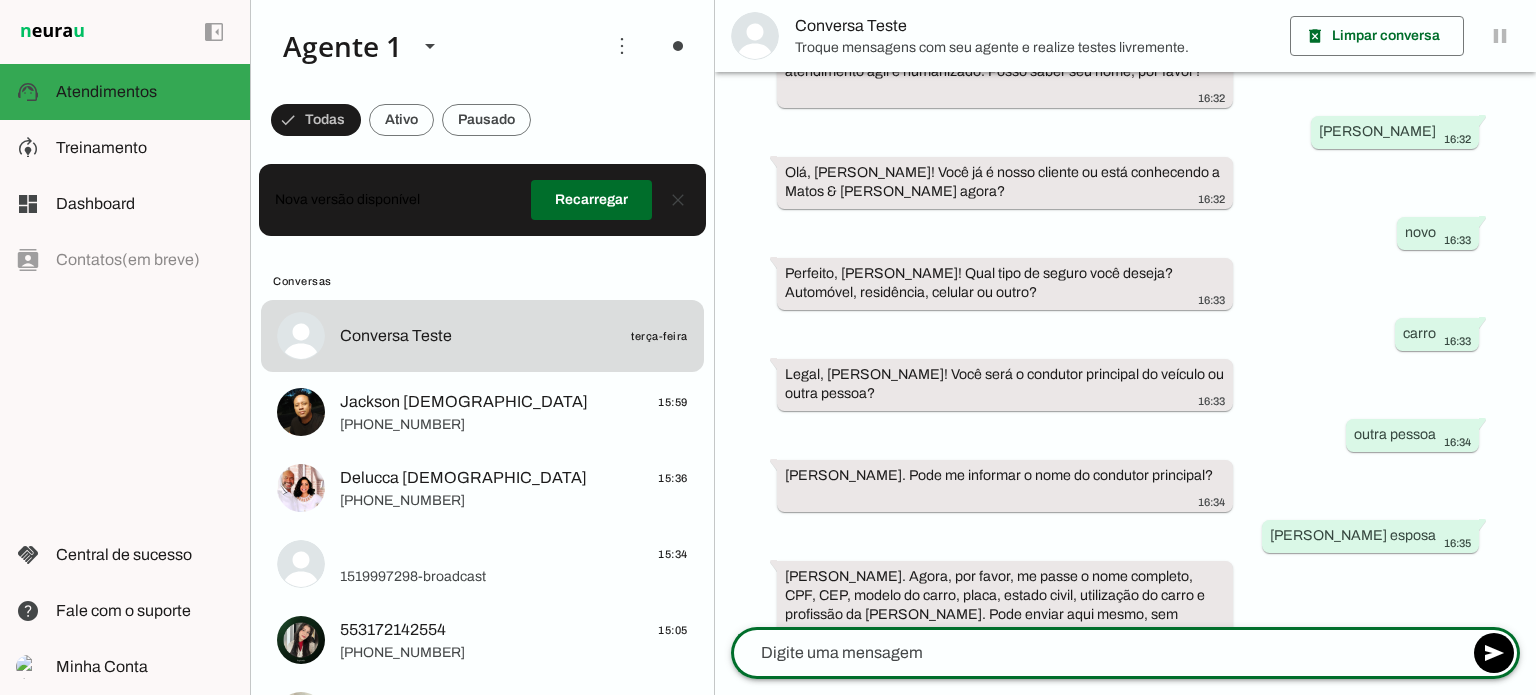 scroll, scrollTop: 260, scrollLeft: 0, axis: vertical 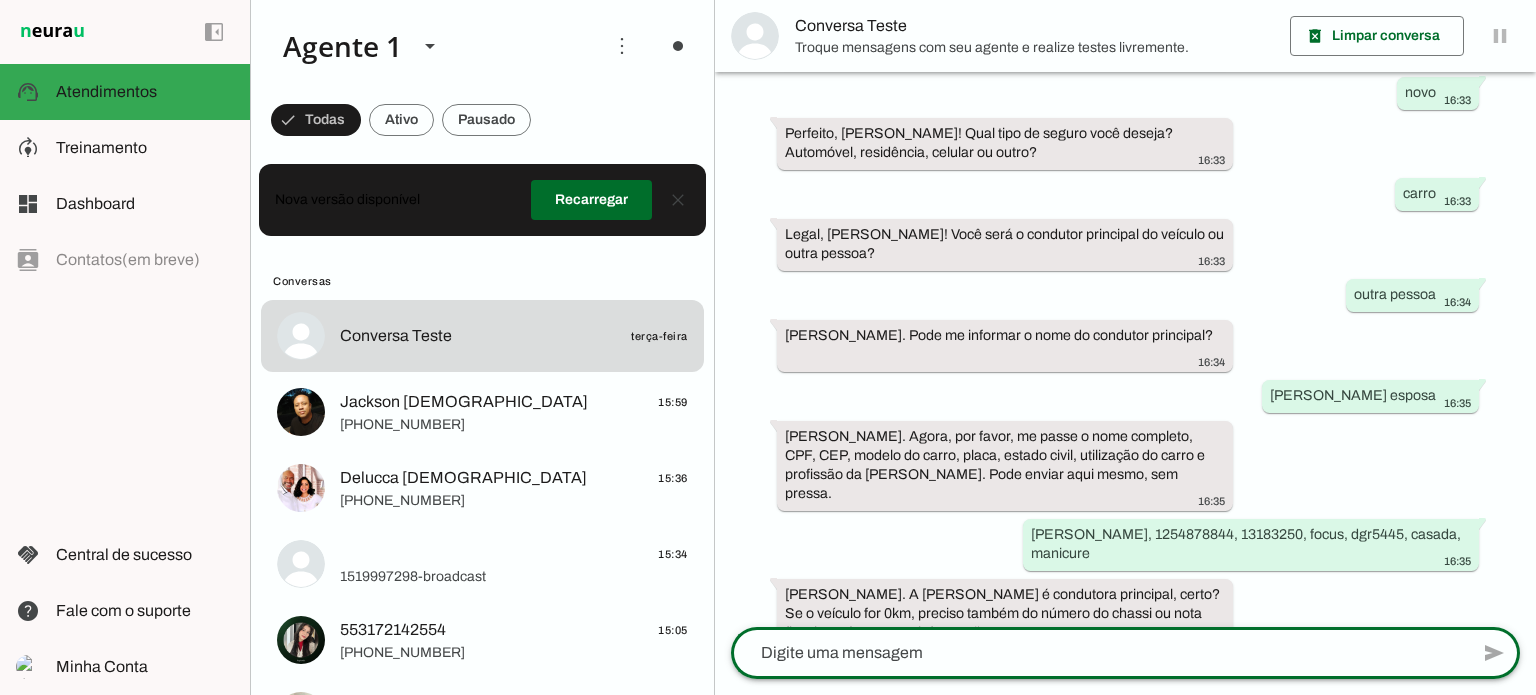click 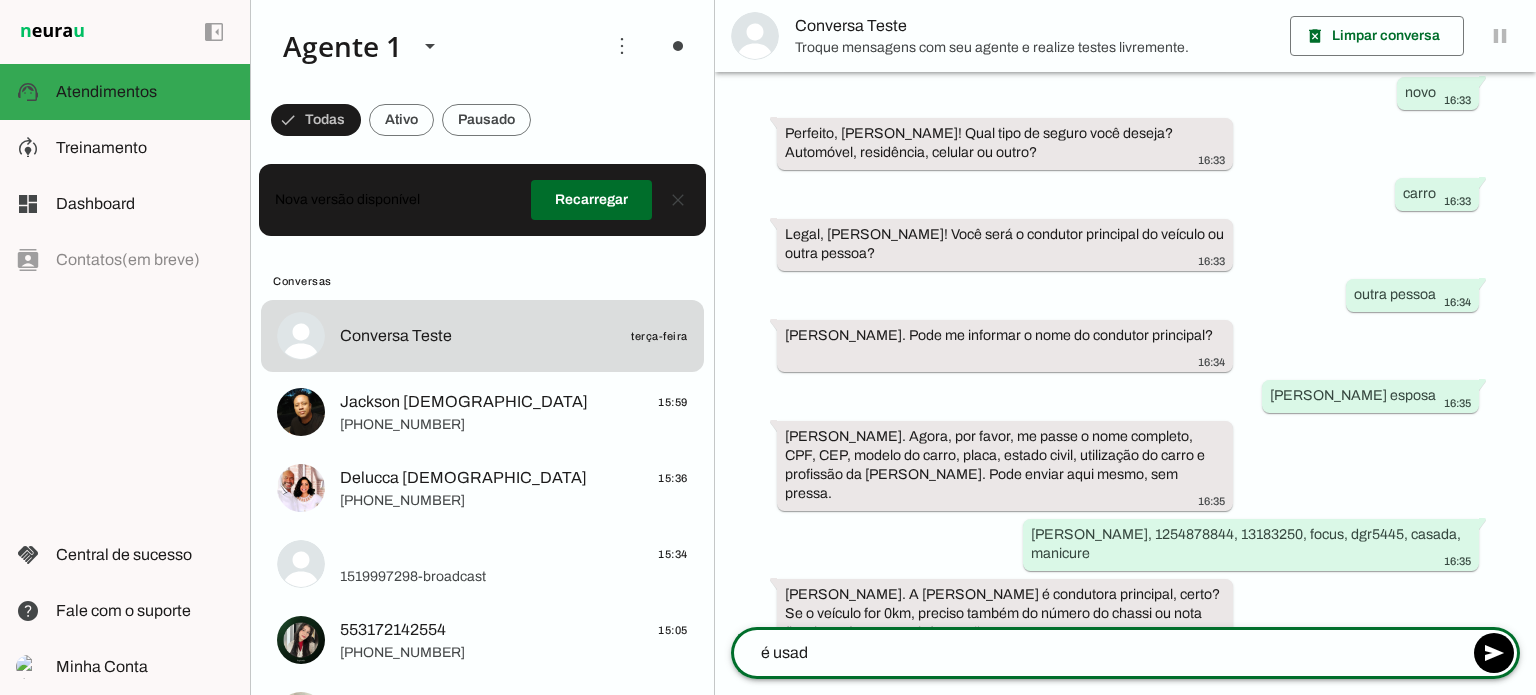 type on "é usado" 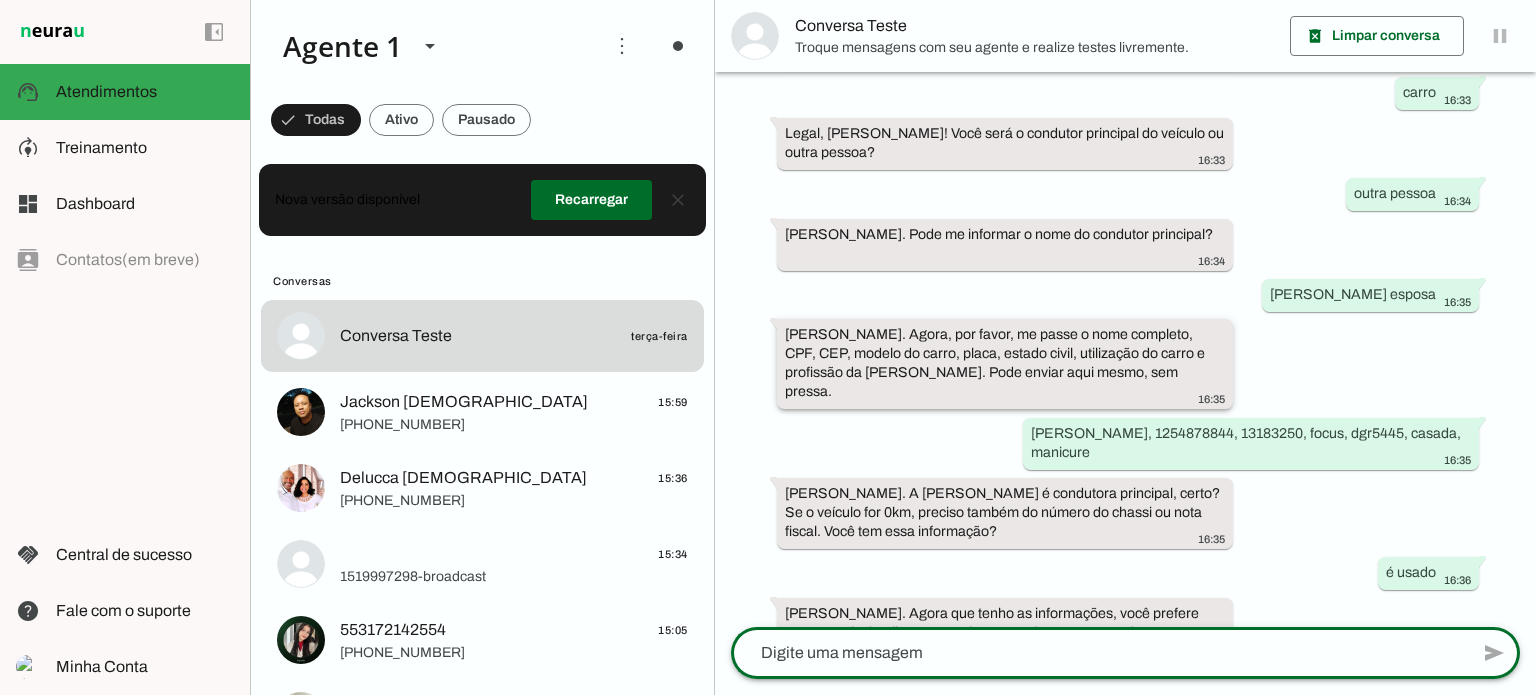 scroll, scrollTop: 460, scrollLeft: 0, axis: vertical 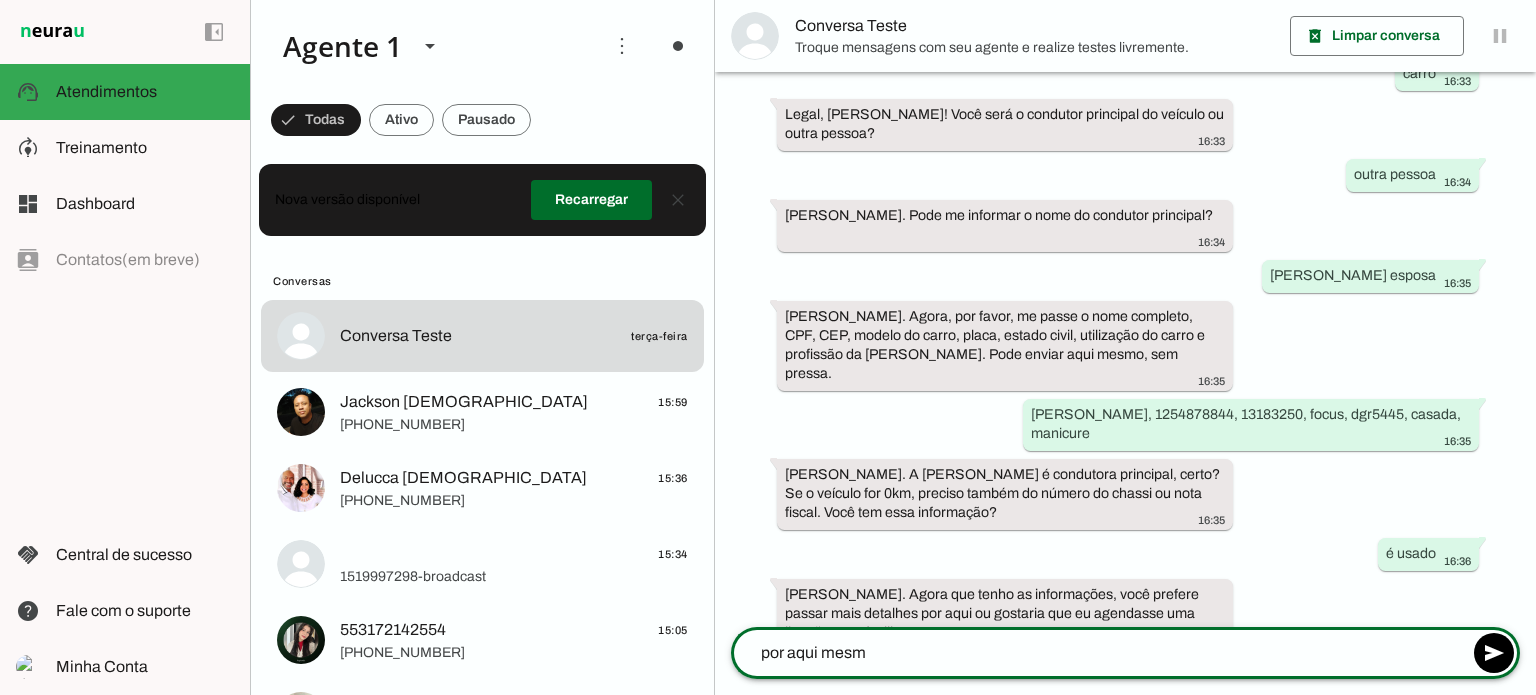 type on "por aqui mesmo" 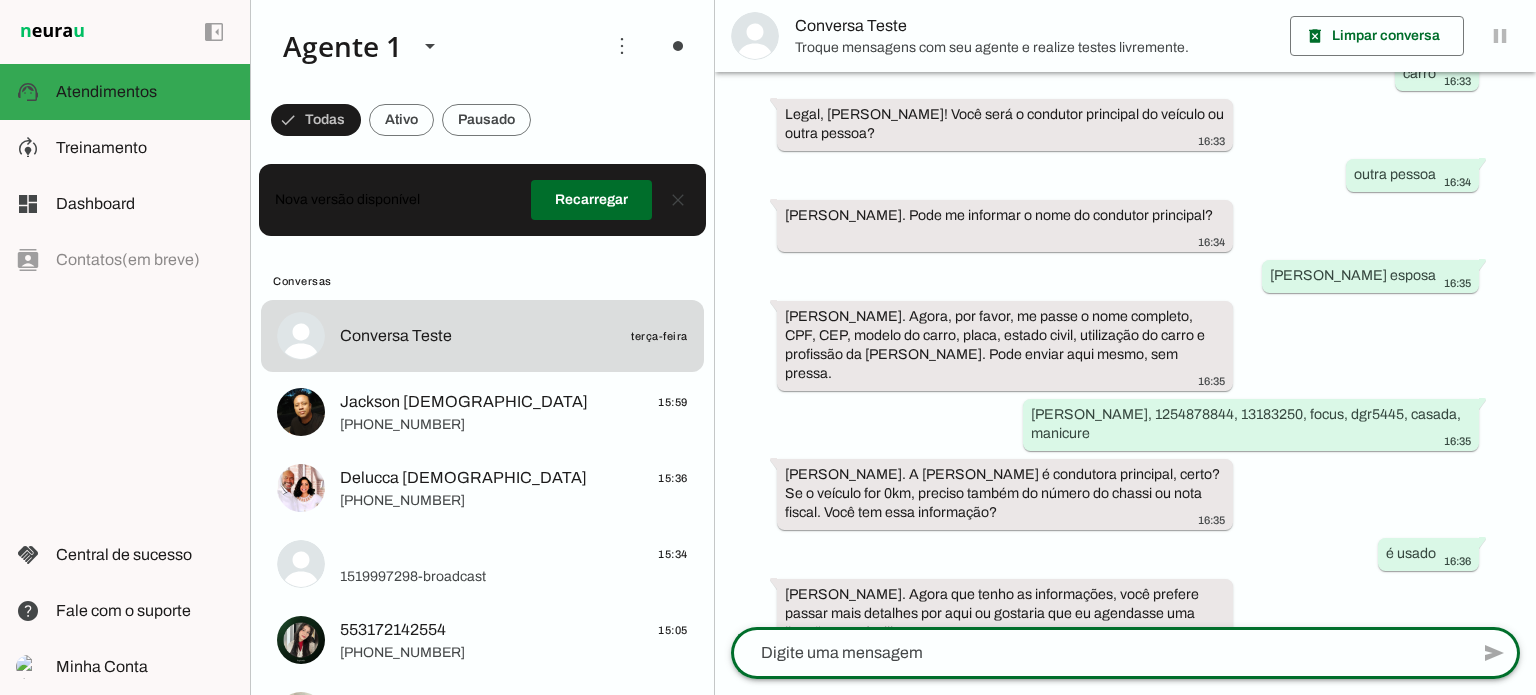 scroll, scrollTop: 500, scrollLeft: 0, axis: vertical 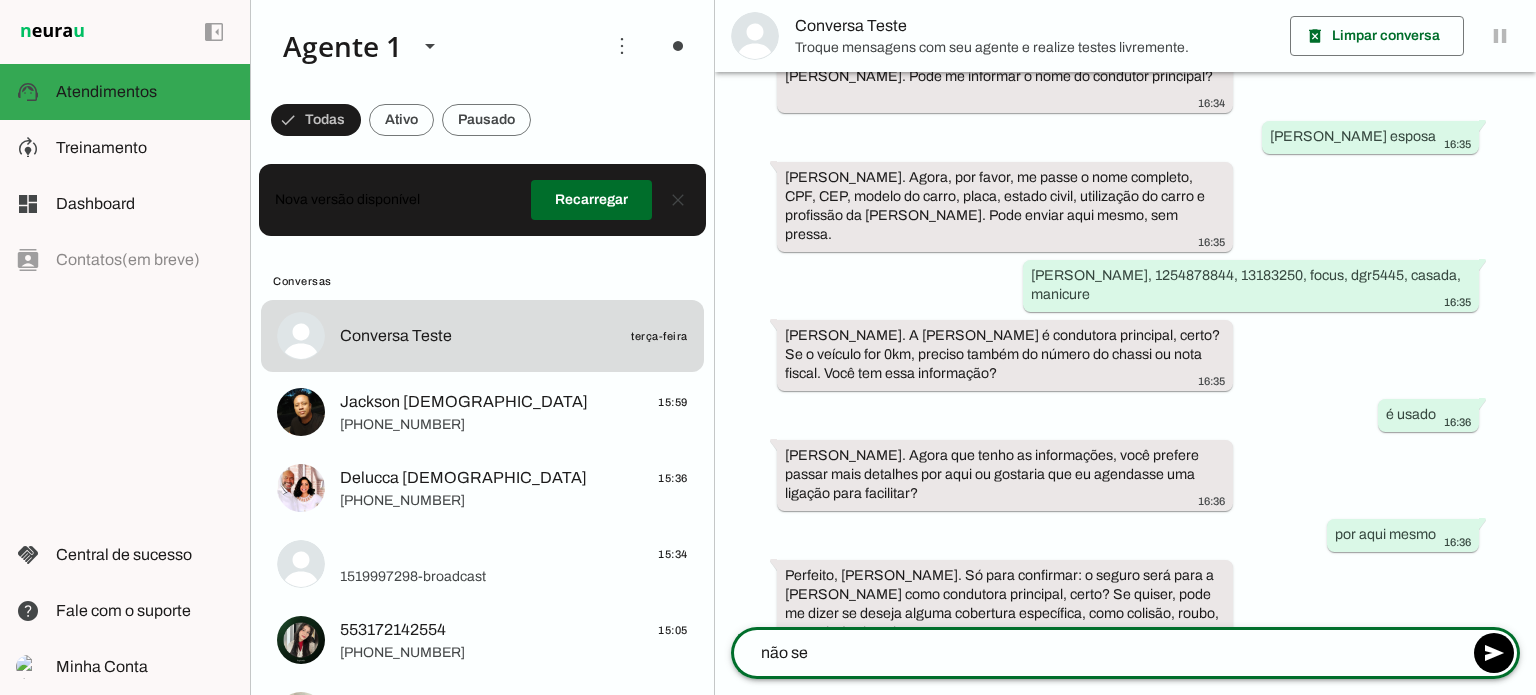 type on "não sei" 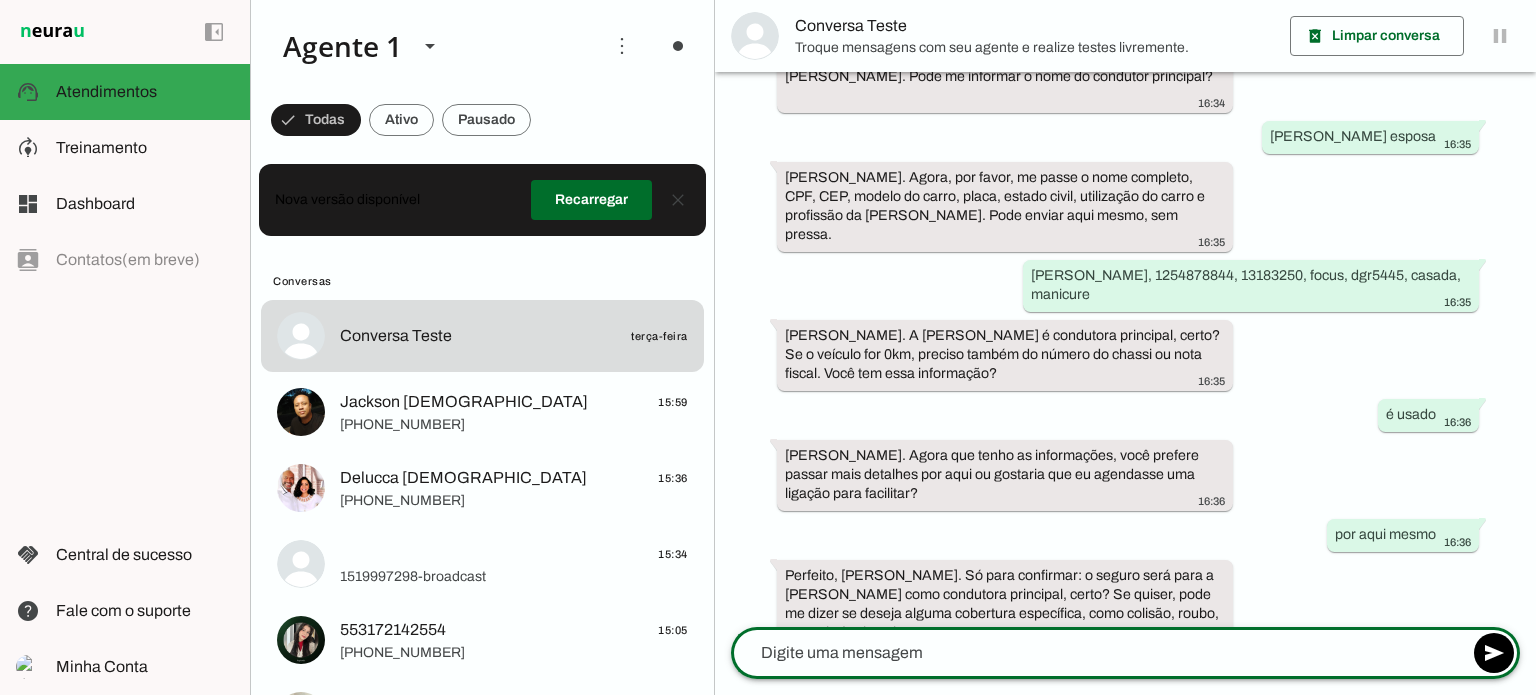 scroll, scrollTop: 640, scrollLeft: 0, axis: vertical 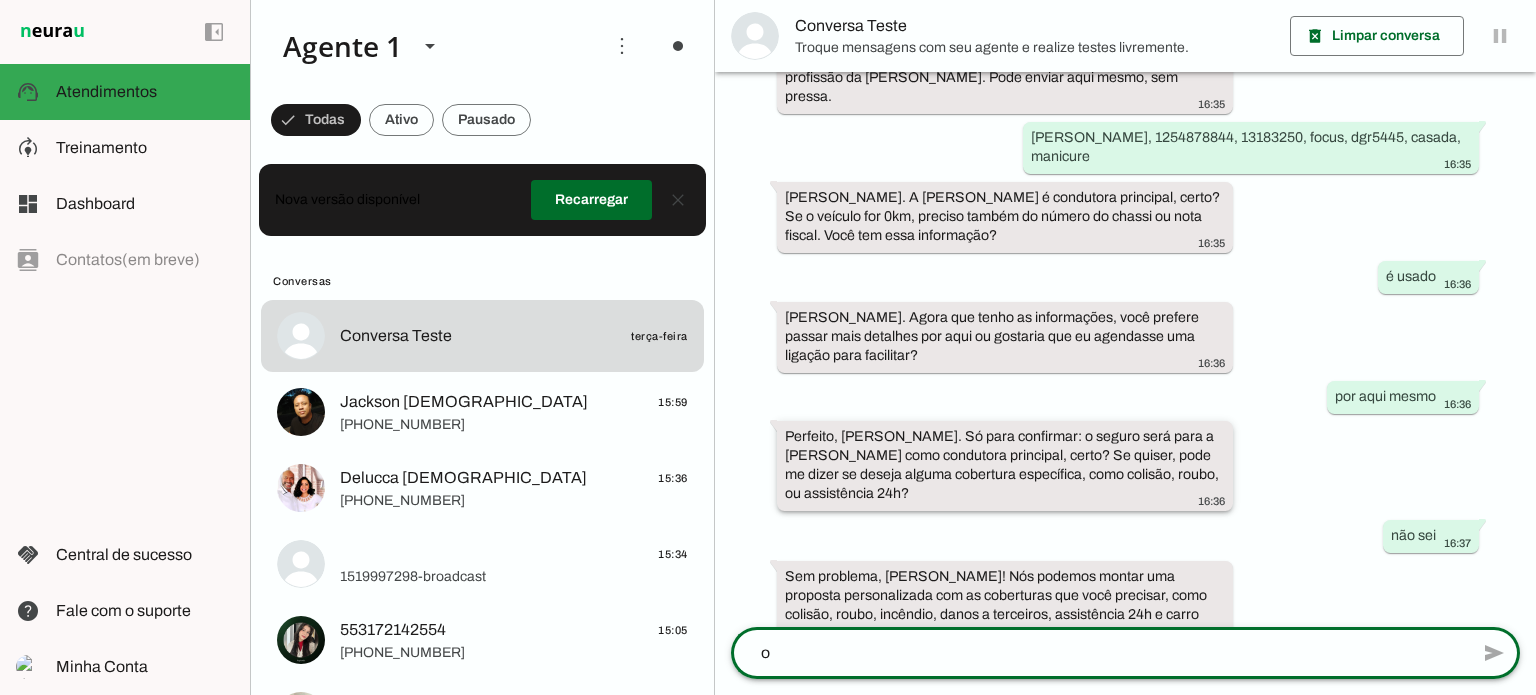 type on "ok" 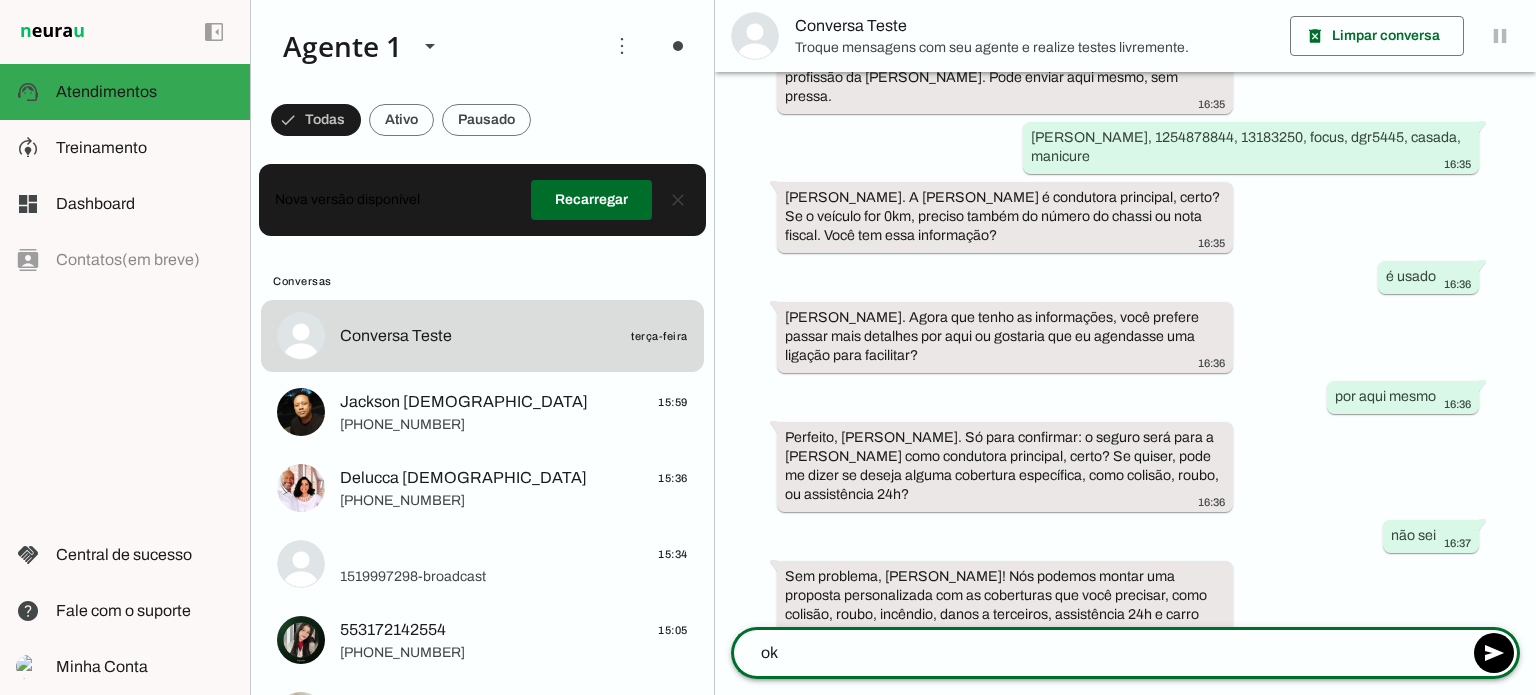 type 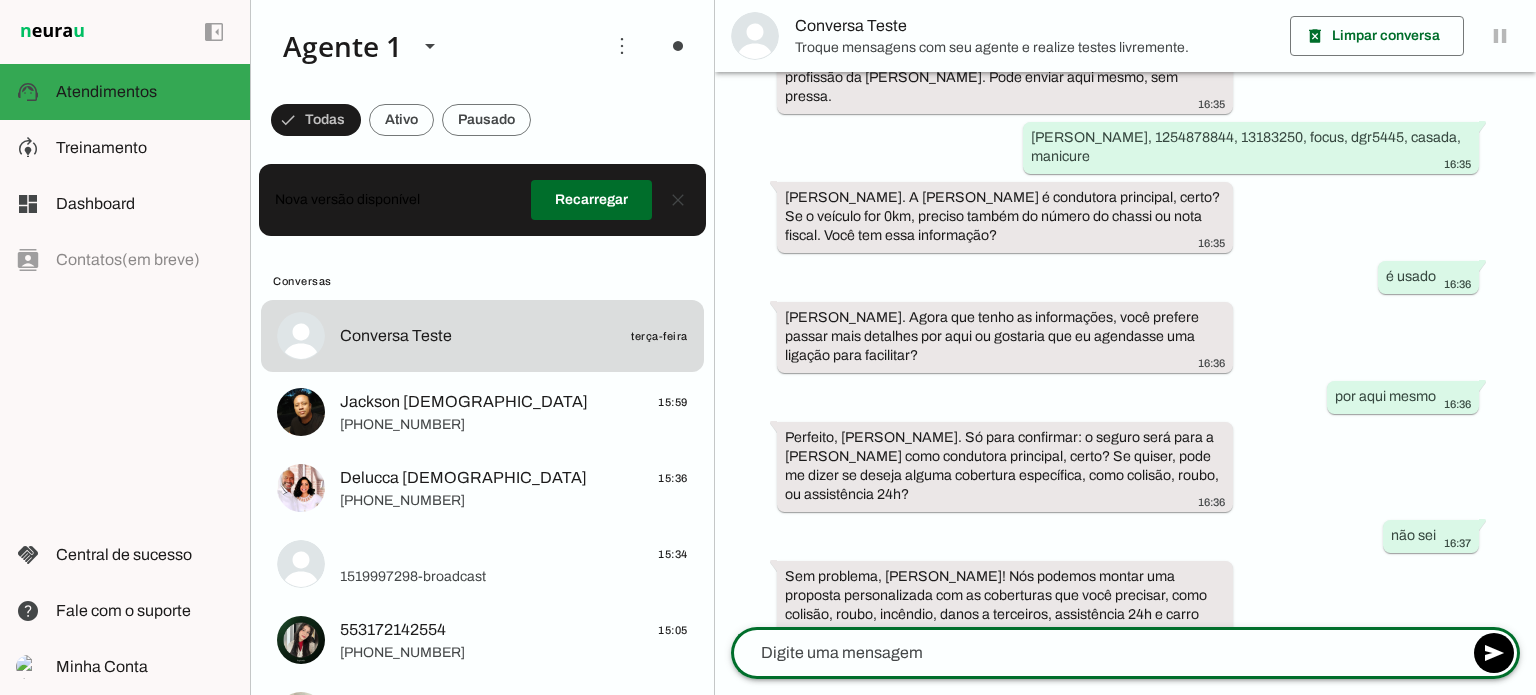 scroll, scrollTop: 779, scrollLeft: 0, axis: vertical 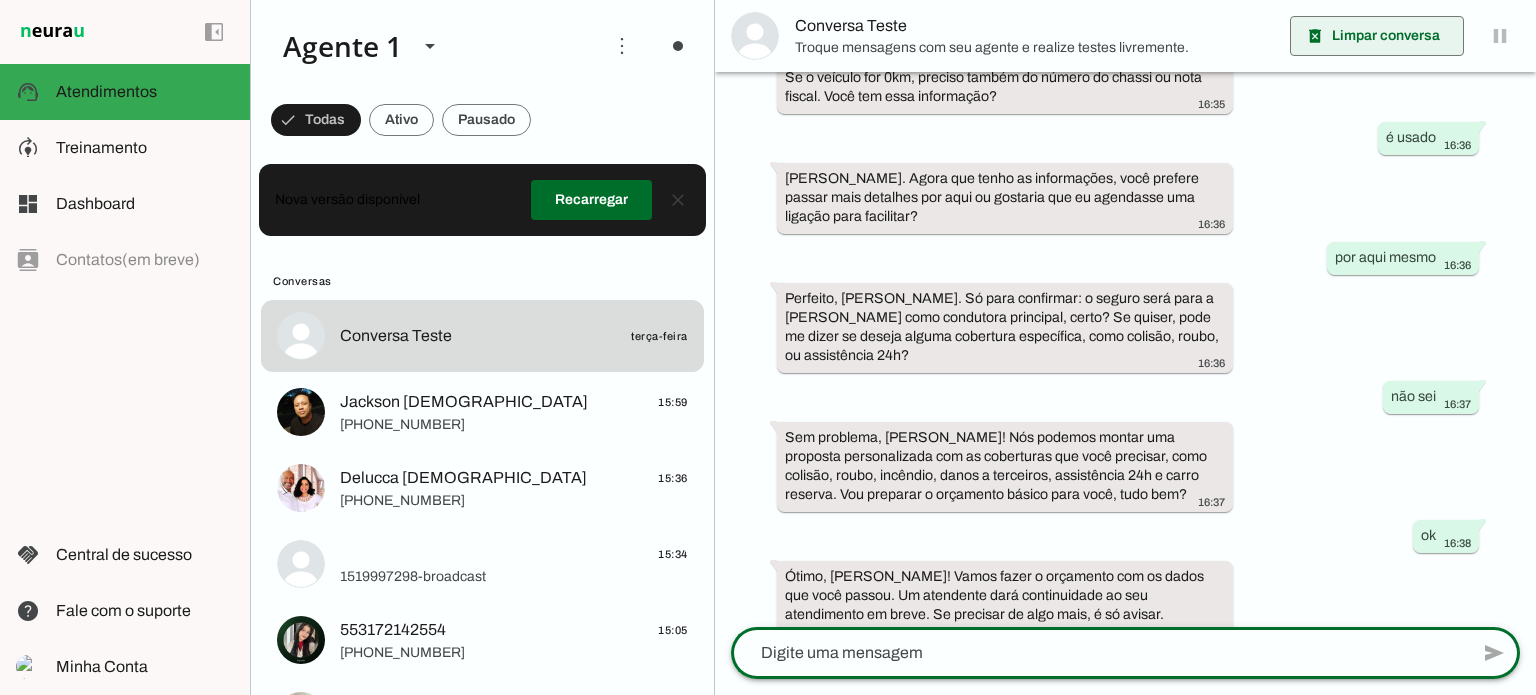 click at bounding box center (1377, 36) 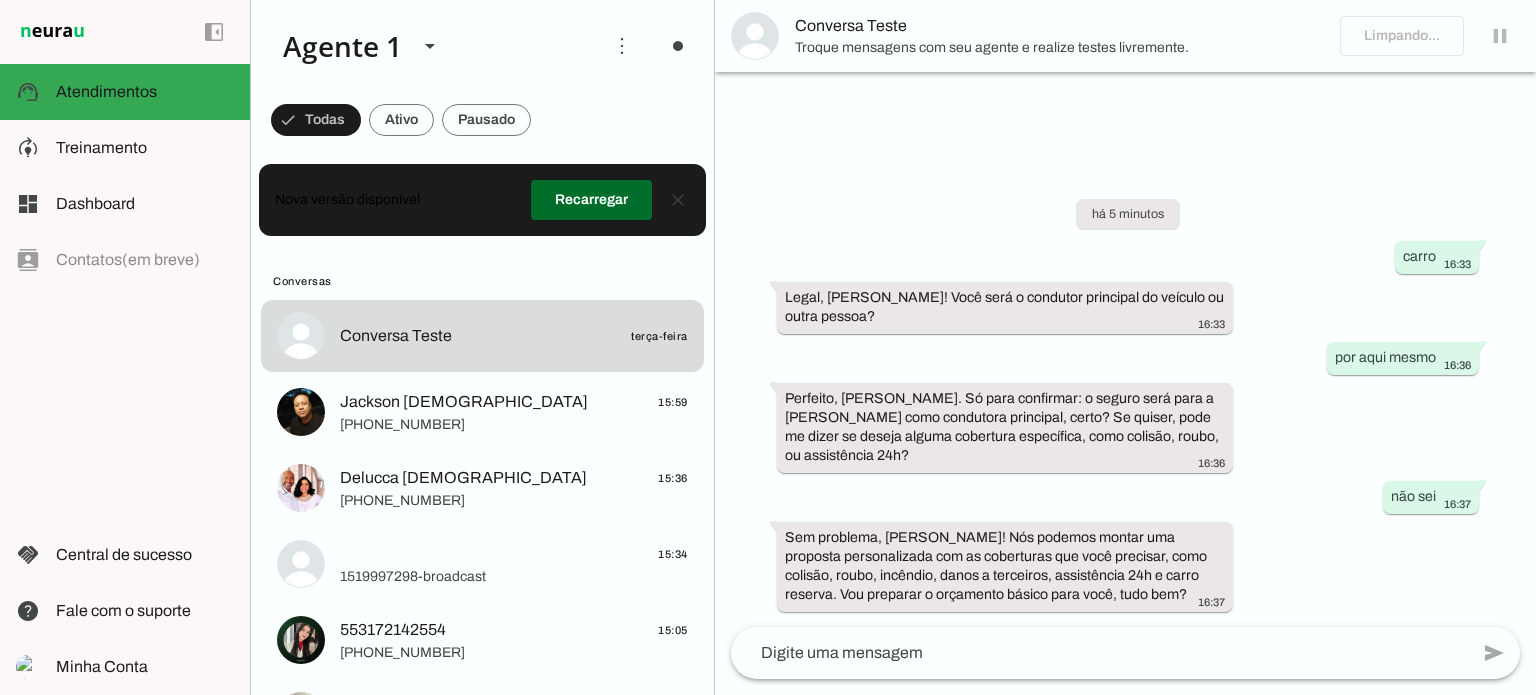 scroll, scrollTop: 0, scrollLeft: 0, axis: both 